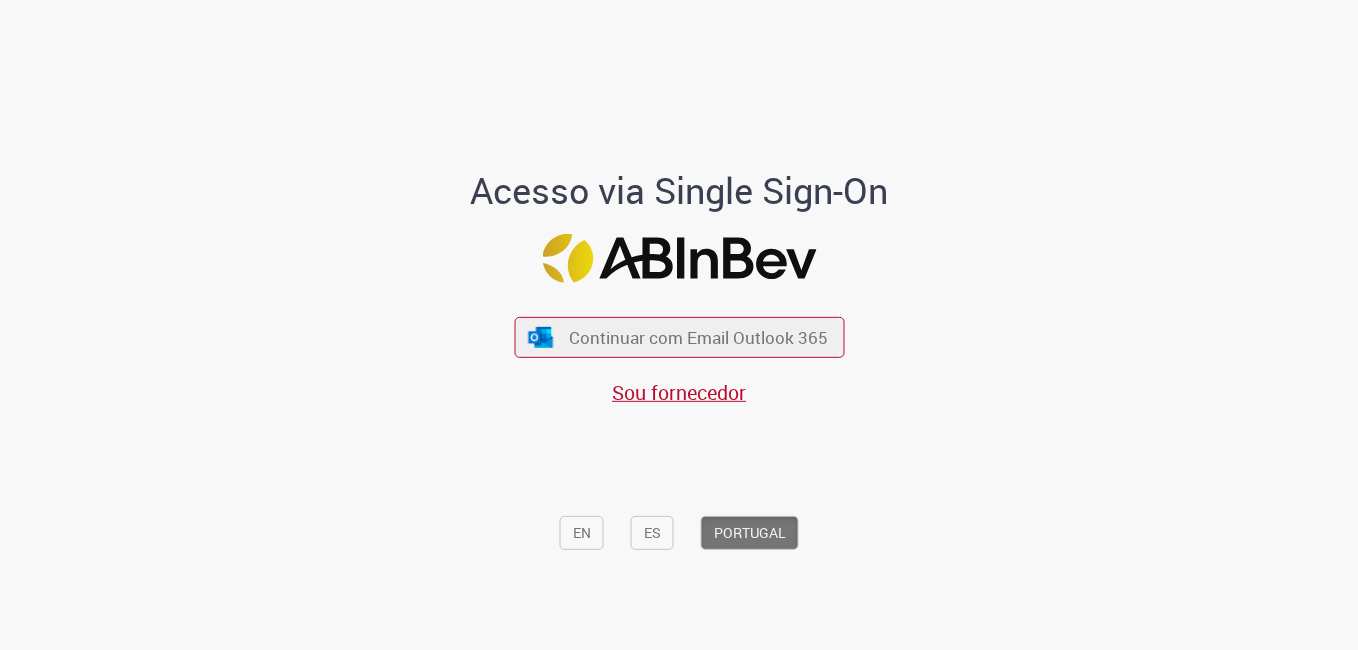 scroll, scrollTop: 0, scrollLeft: 0, axis: both 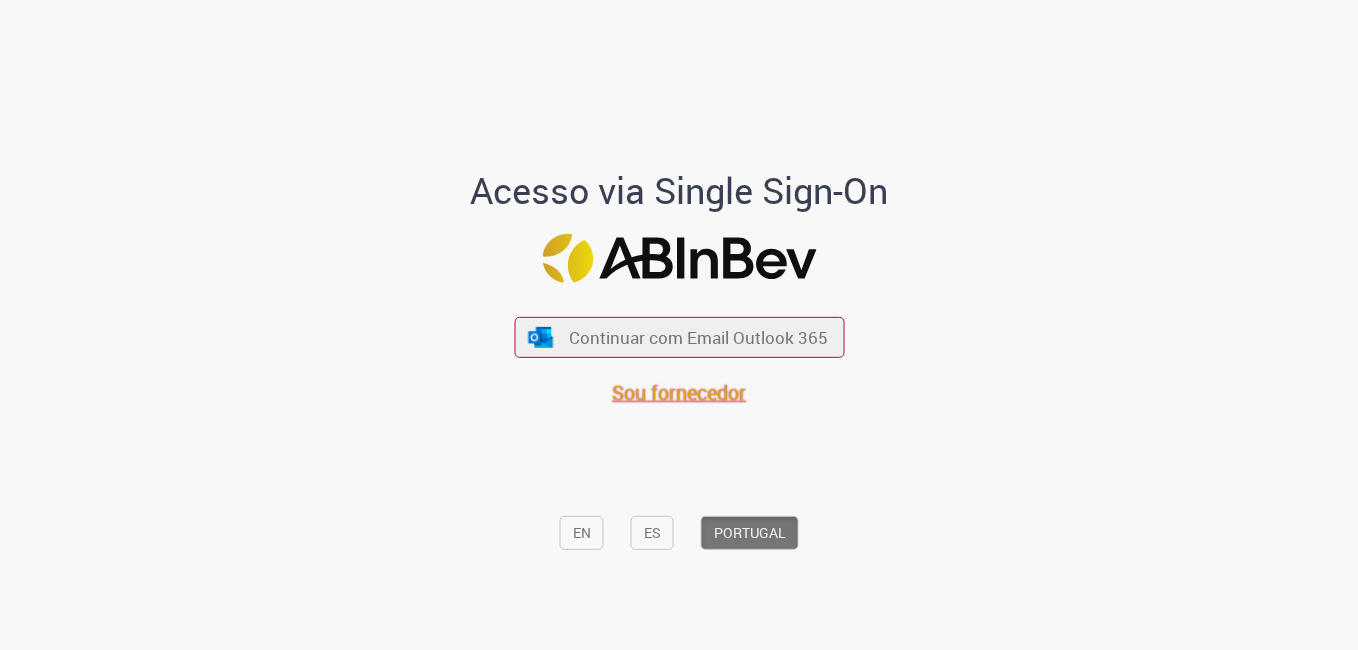 click on "Sou fornecedor" at bounding box center [679, 392] 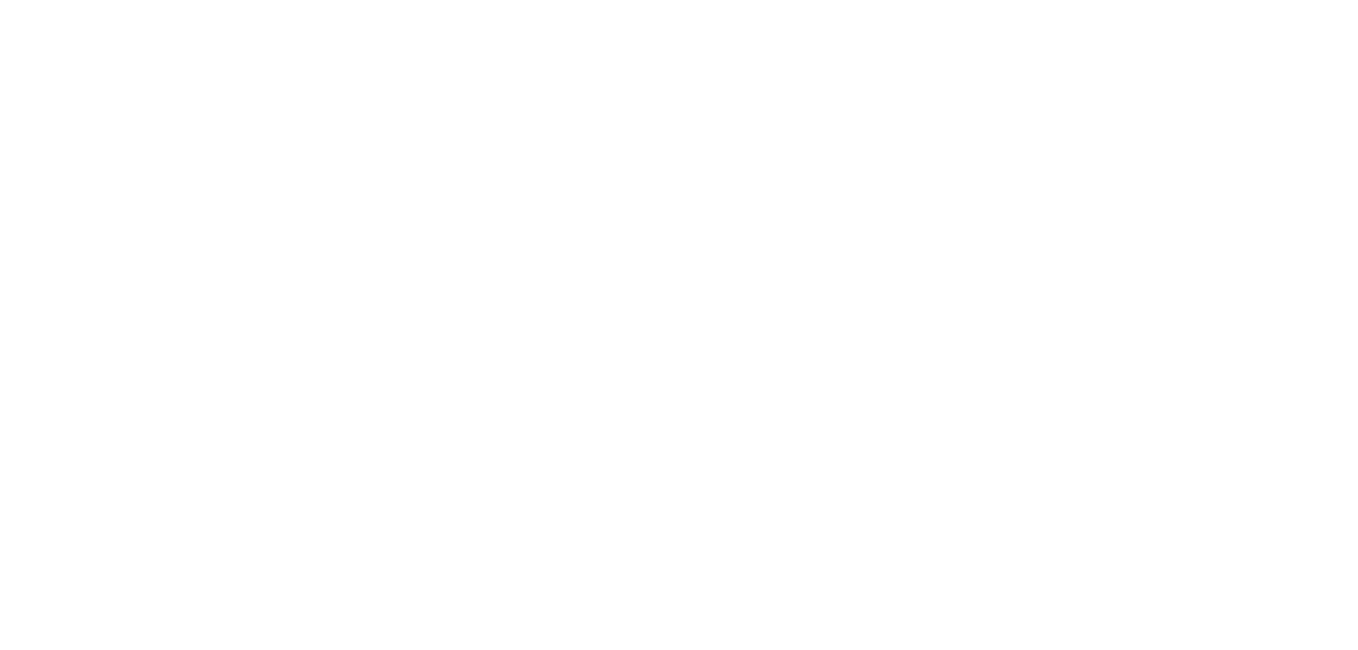 scroll, scrollTop: 0, scrollLeft: 0, axis: both 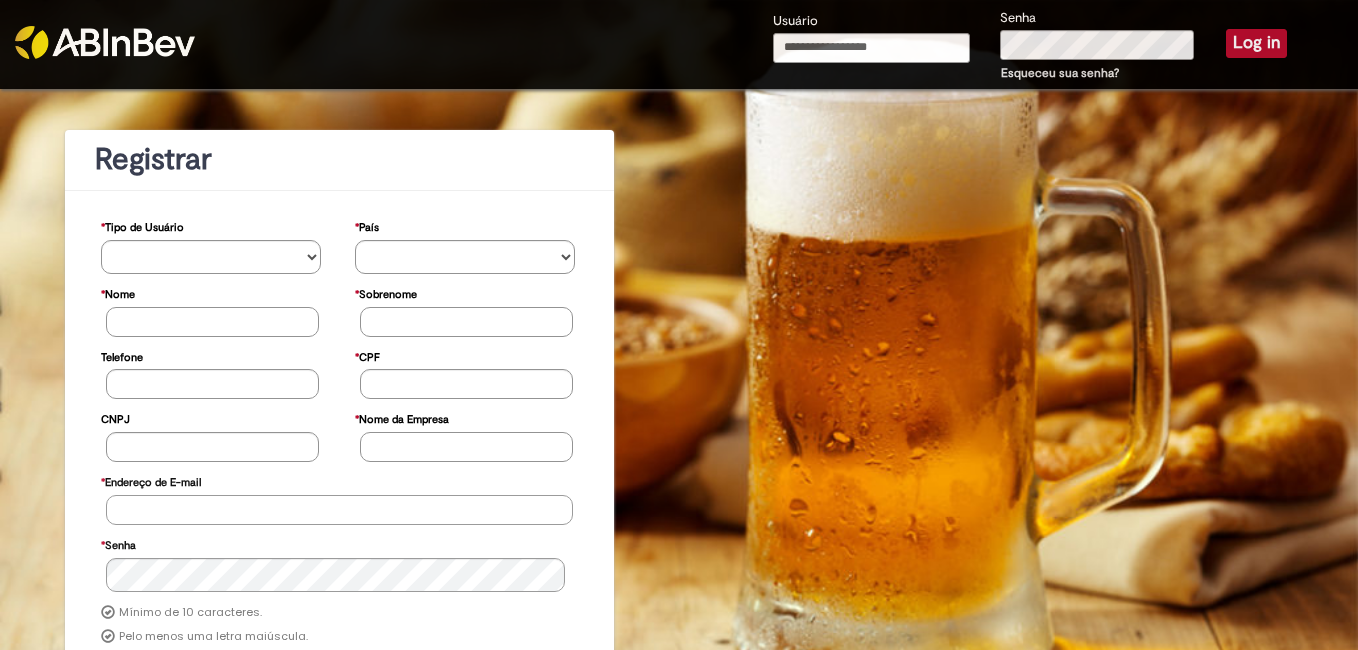 type on "**********" 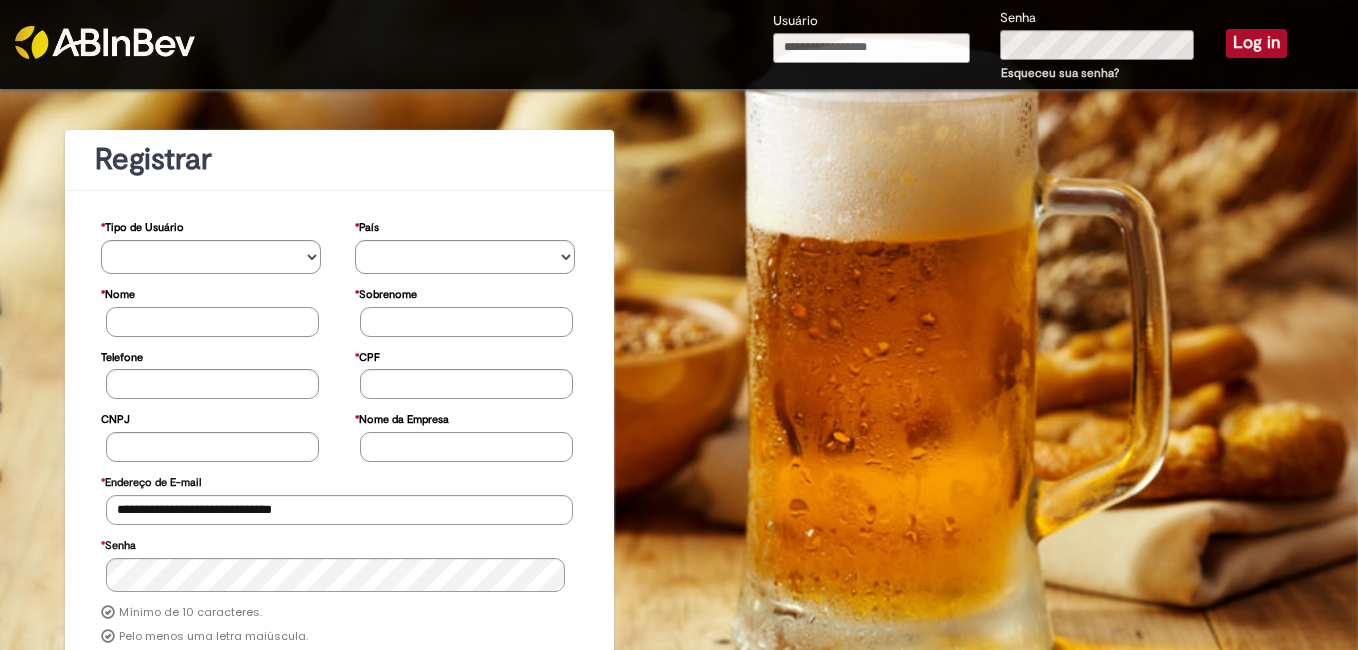 type on "**********" 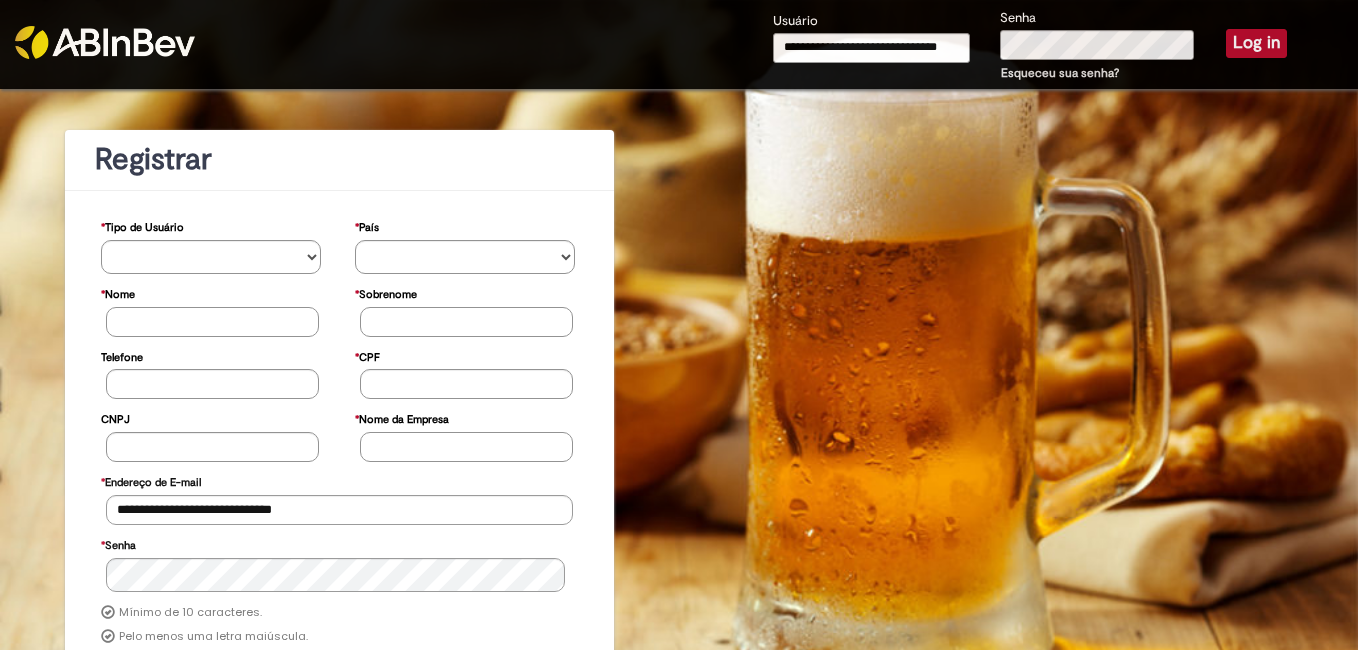 click on "Log in" at bounding box center [1256, 43] 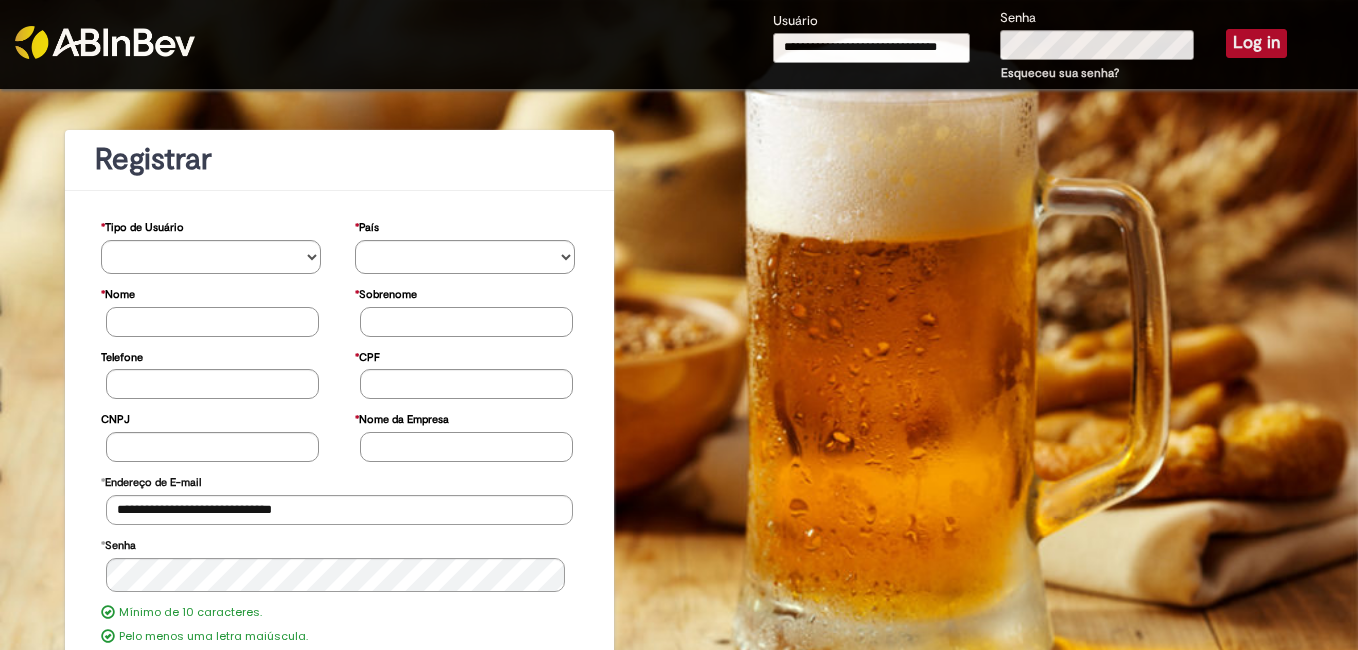 type 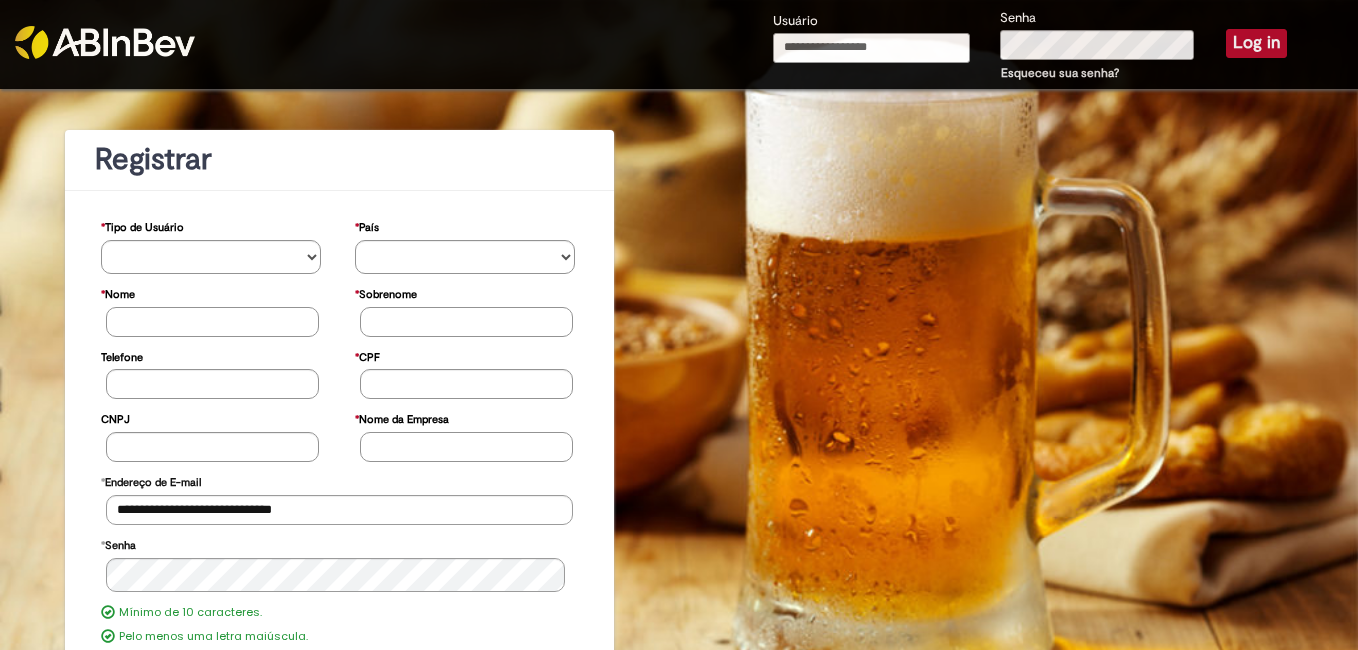 scroll, scrollTop: 0, scrollLeft: 0, axis: both 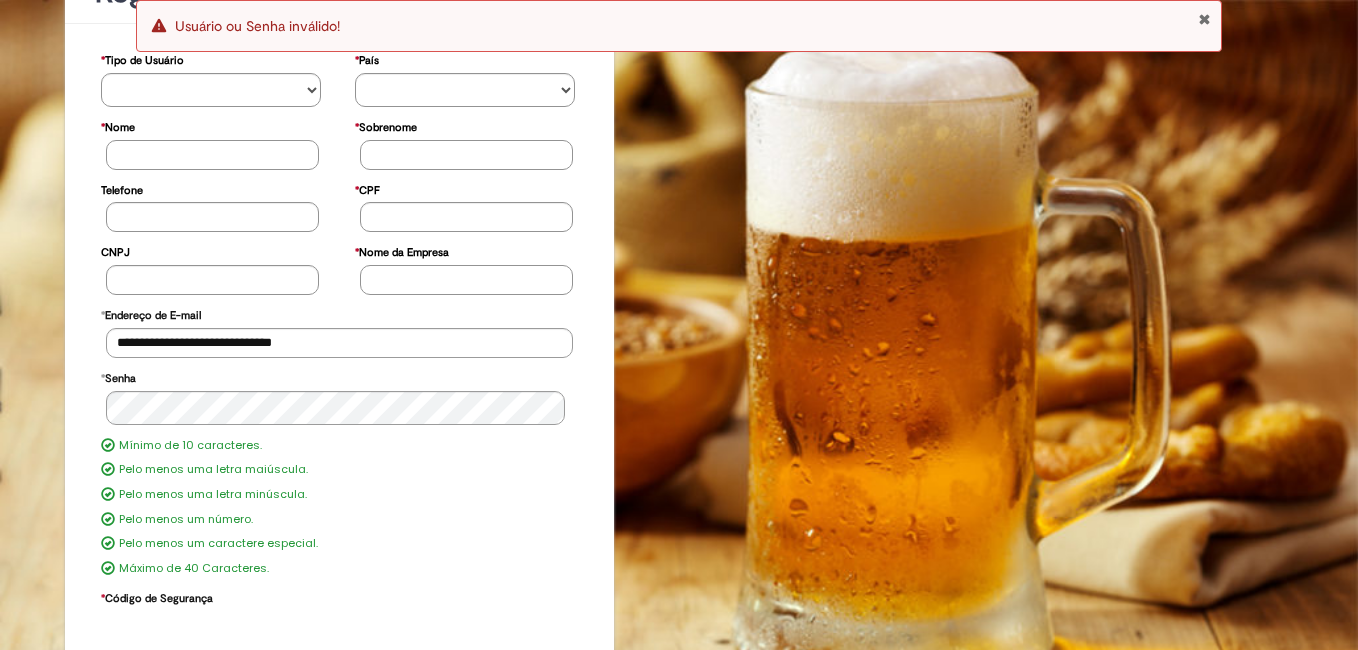 type 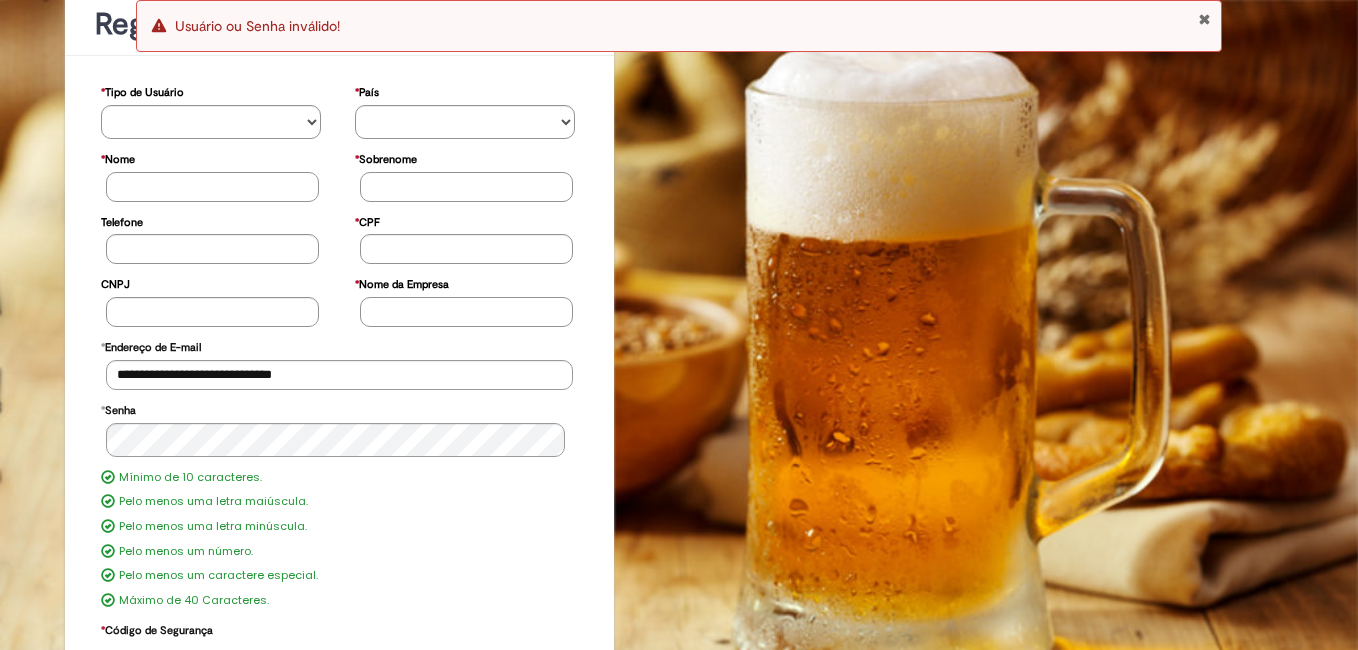 scroll, scrollTop: 273, scrollLeft: 0, axis: vertical 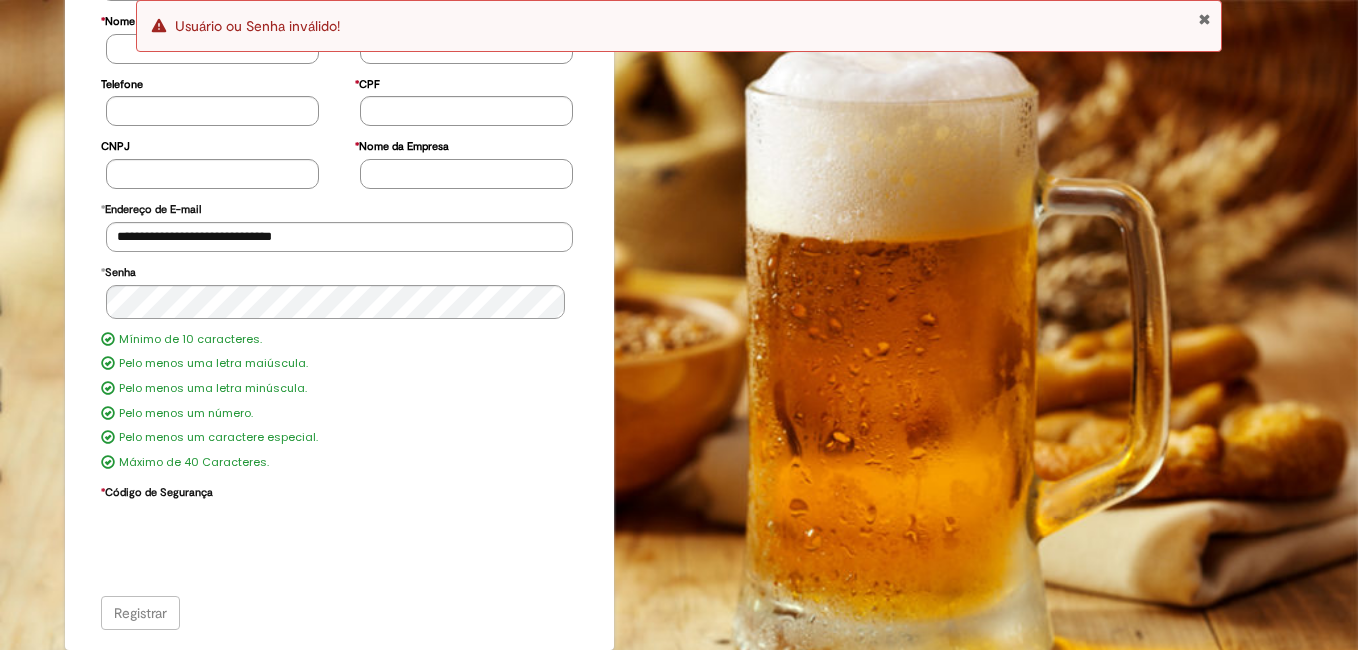 click on "**********" at bounding box center (679, 233) 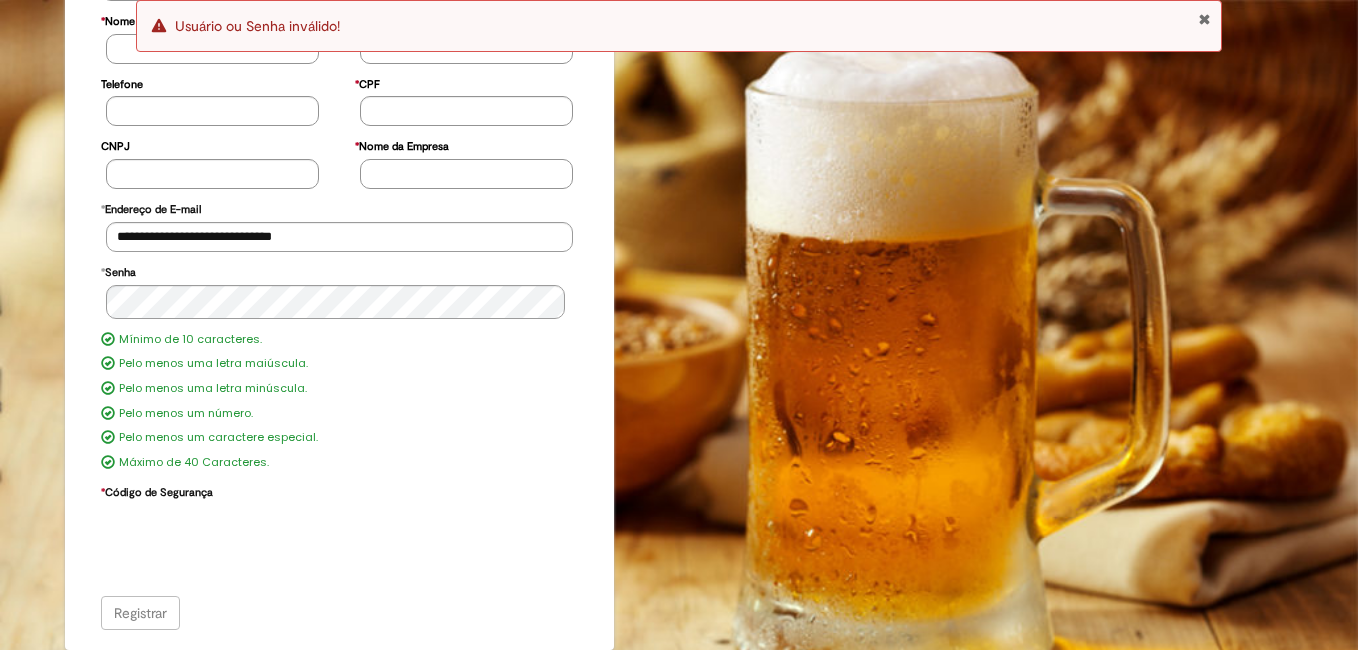 click at bounding box center (1204, 19) 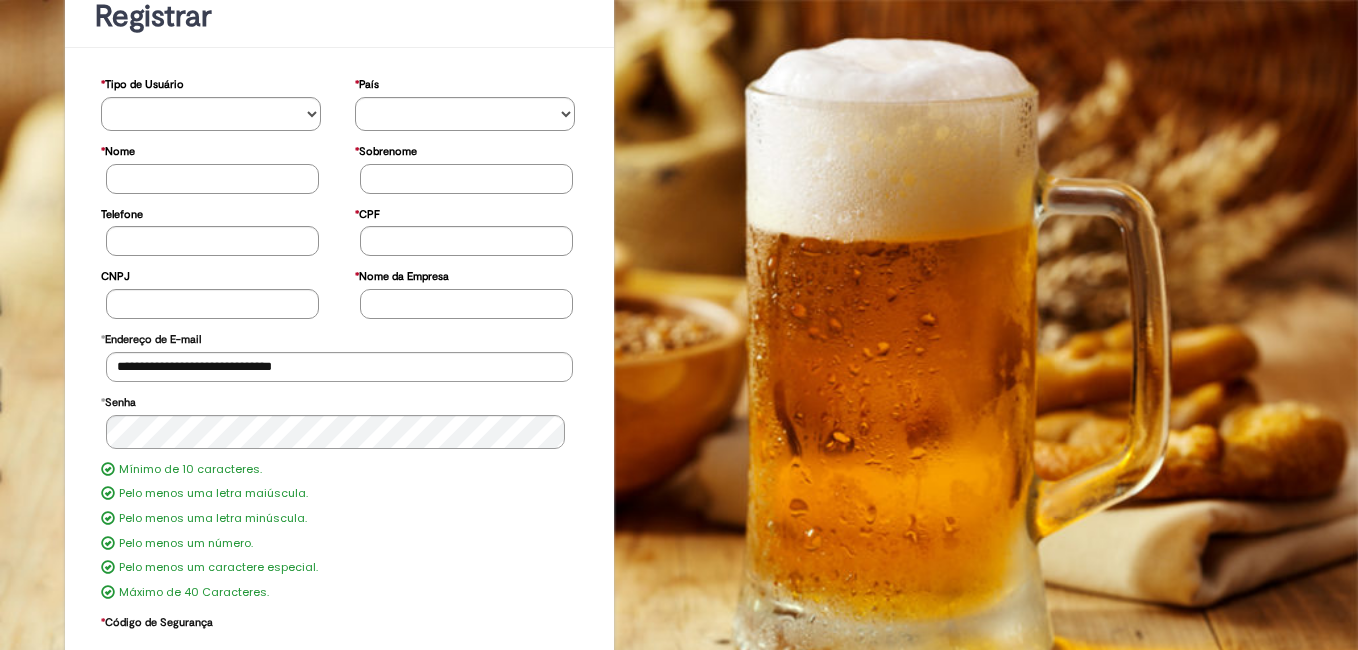 scroll, scrollTop: 0, scrollLeft: 0, axis: both 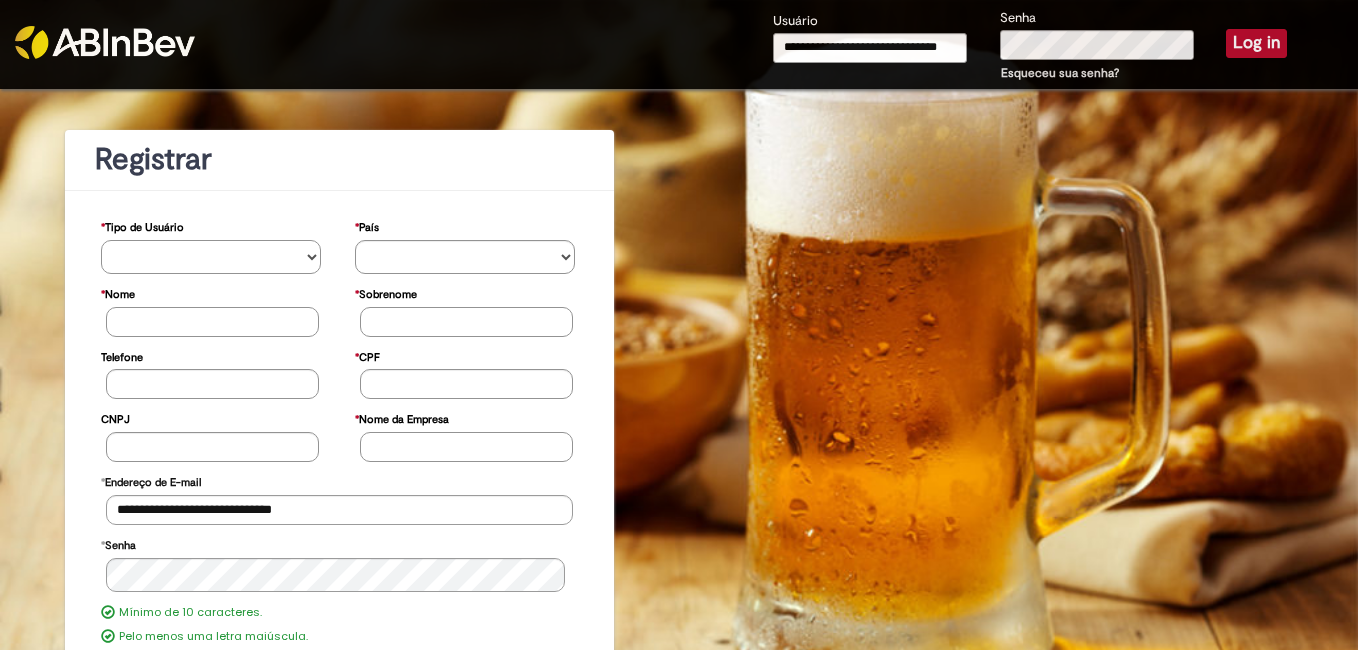 click on "**********" at bounding box center (211, 257) 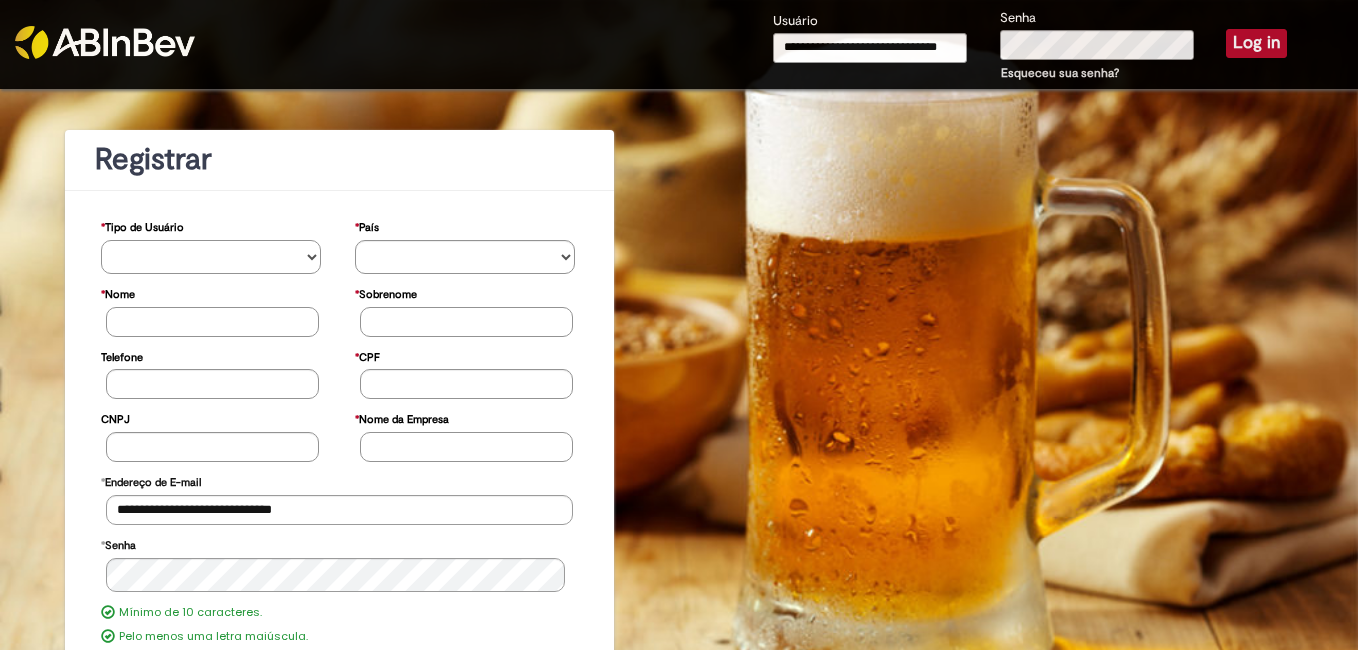 select on "*********" 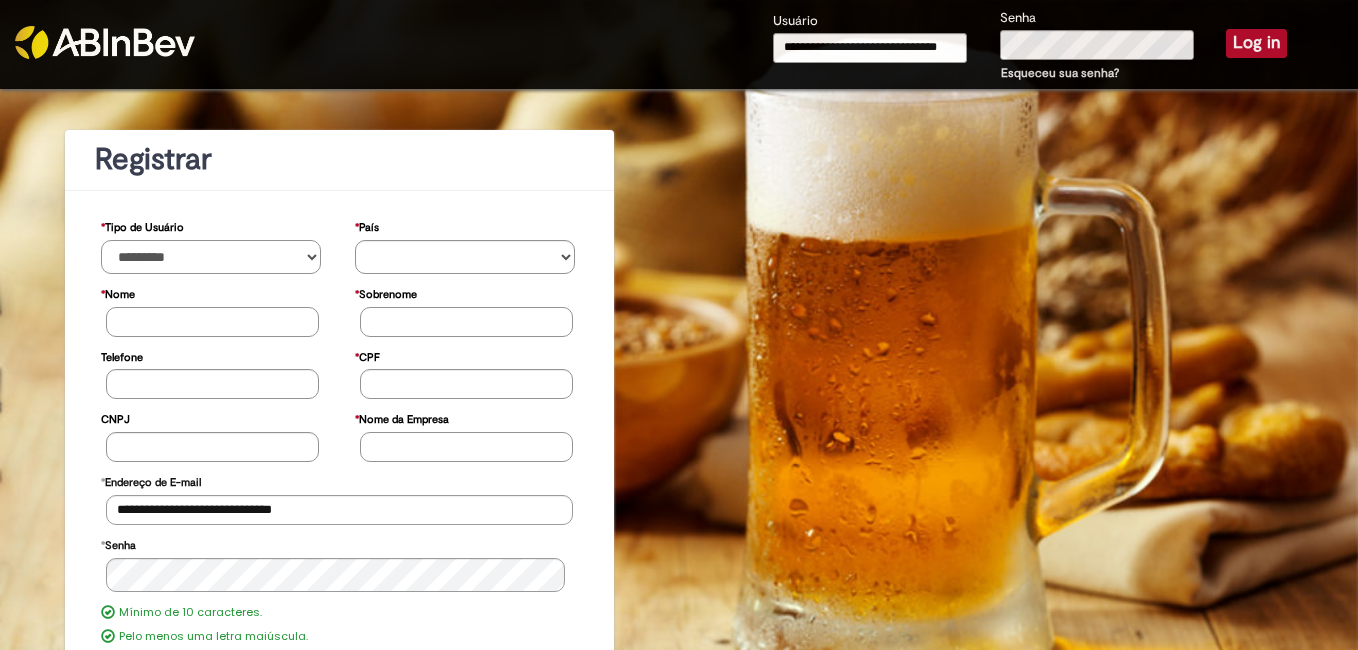 click on "**********" at bounding box center (211, 257) 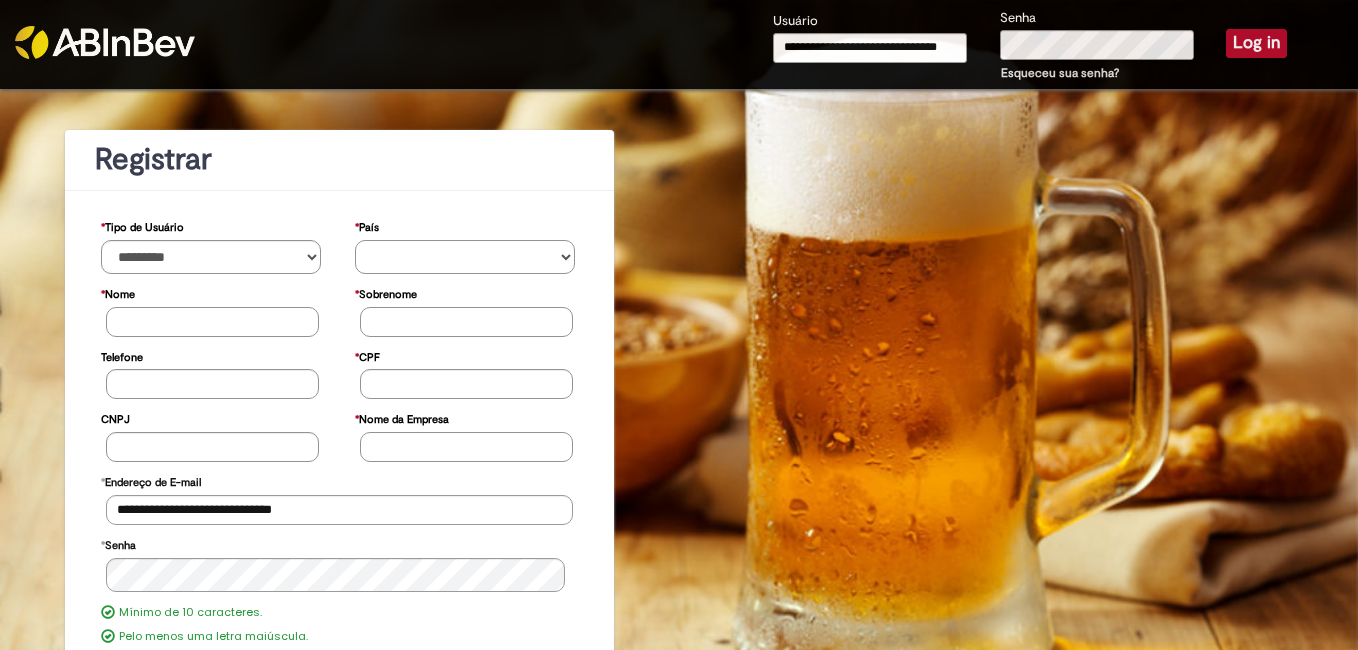 click on "*********   *******   ******   *****   ********   *******" at bounding box center [465, 257] 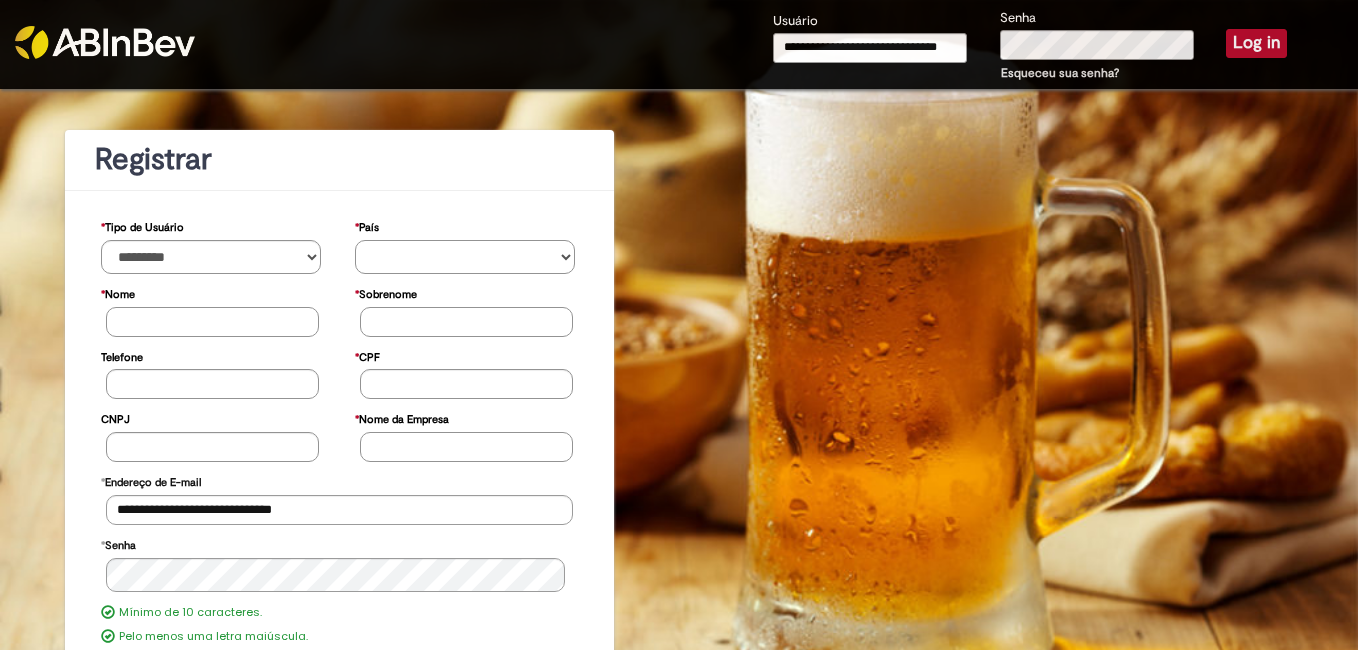 select on "**" 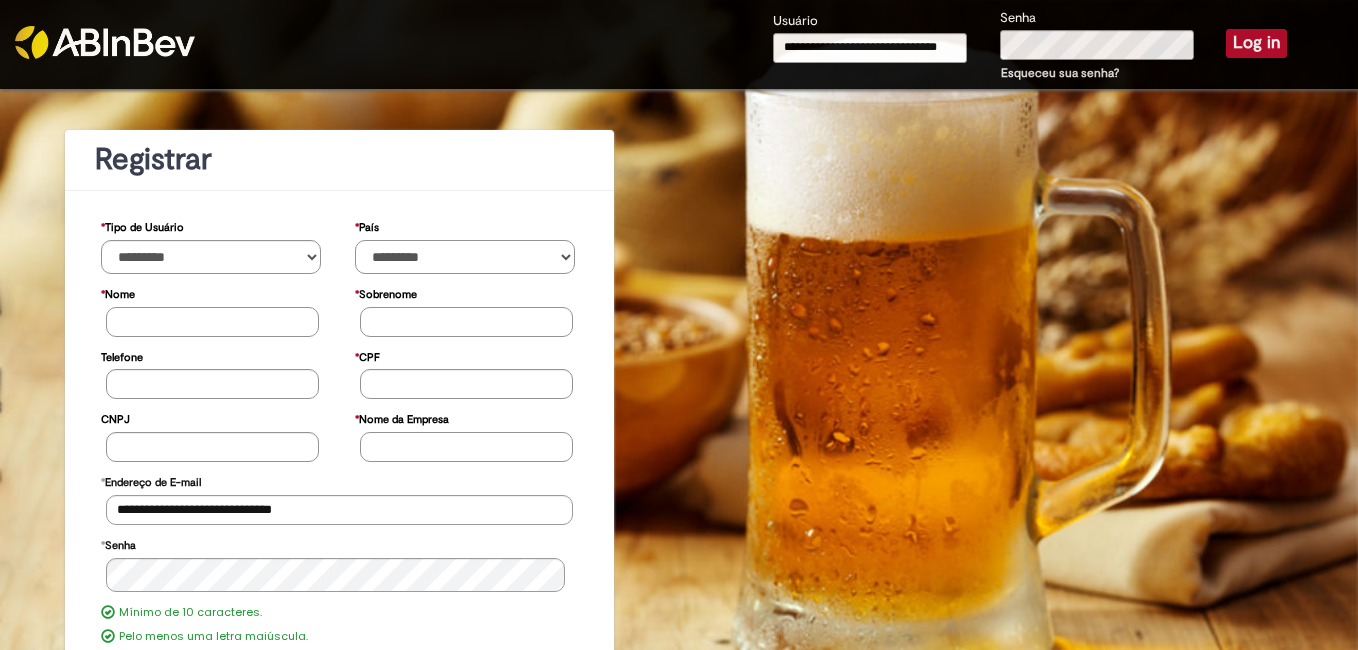 click on "*********   *******   ******   *****   ********   *******" at bounding box center [465, 257] 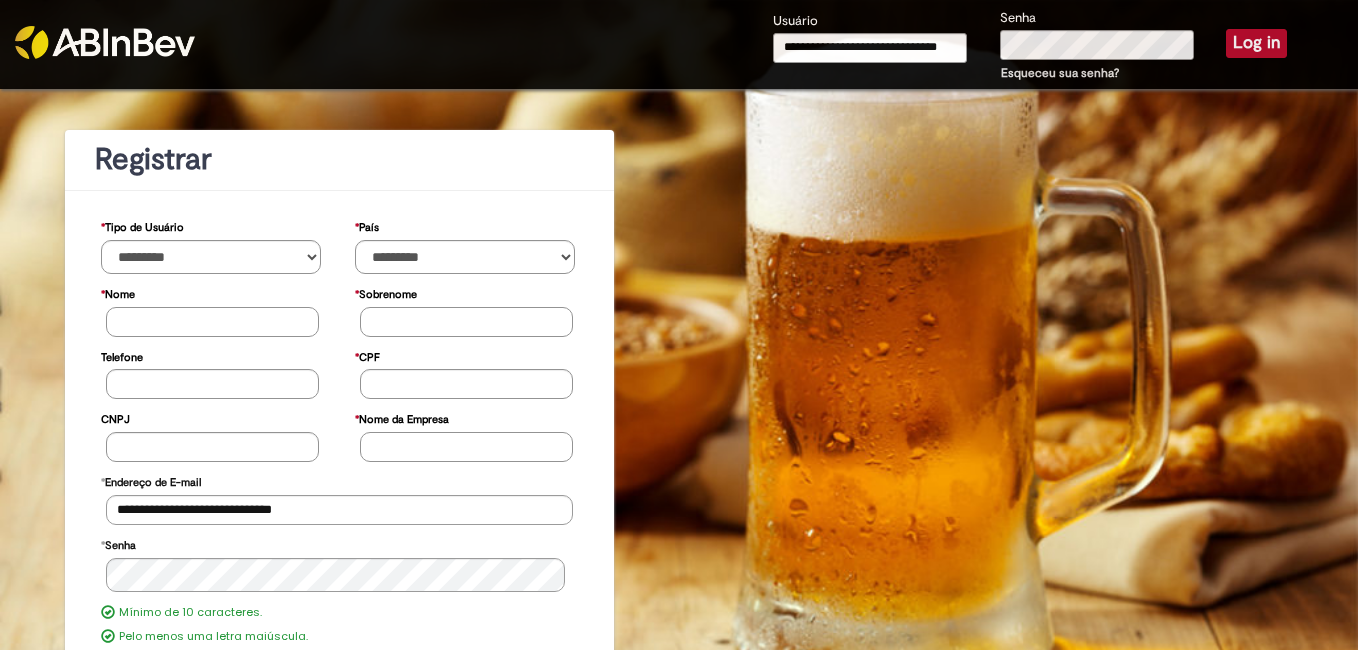 click on "*  Nome" at bounding box center (212, 322) 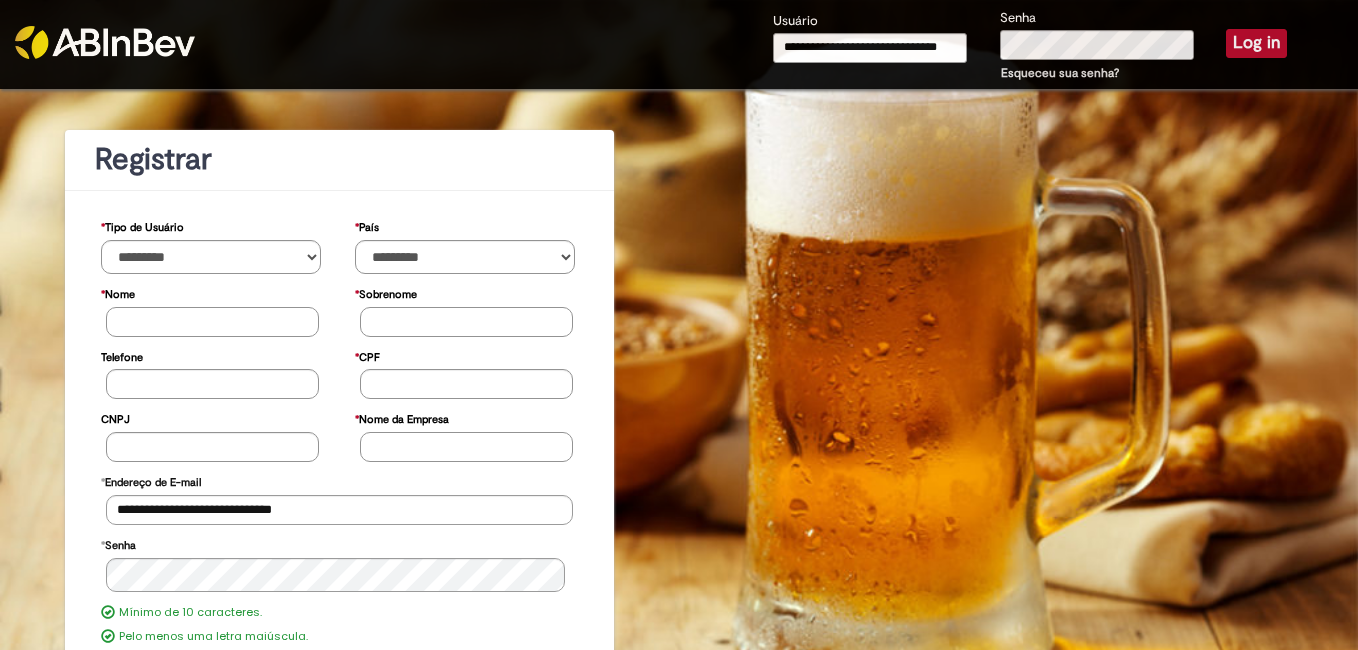 type on "********" 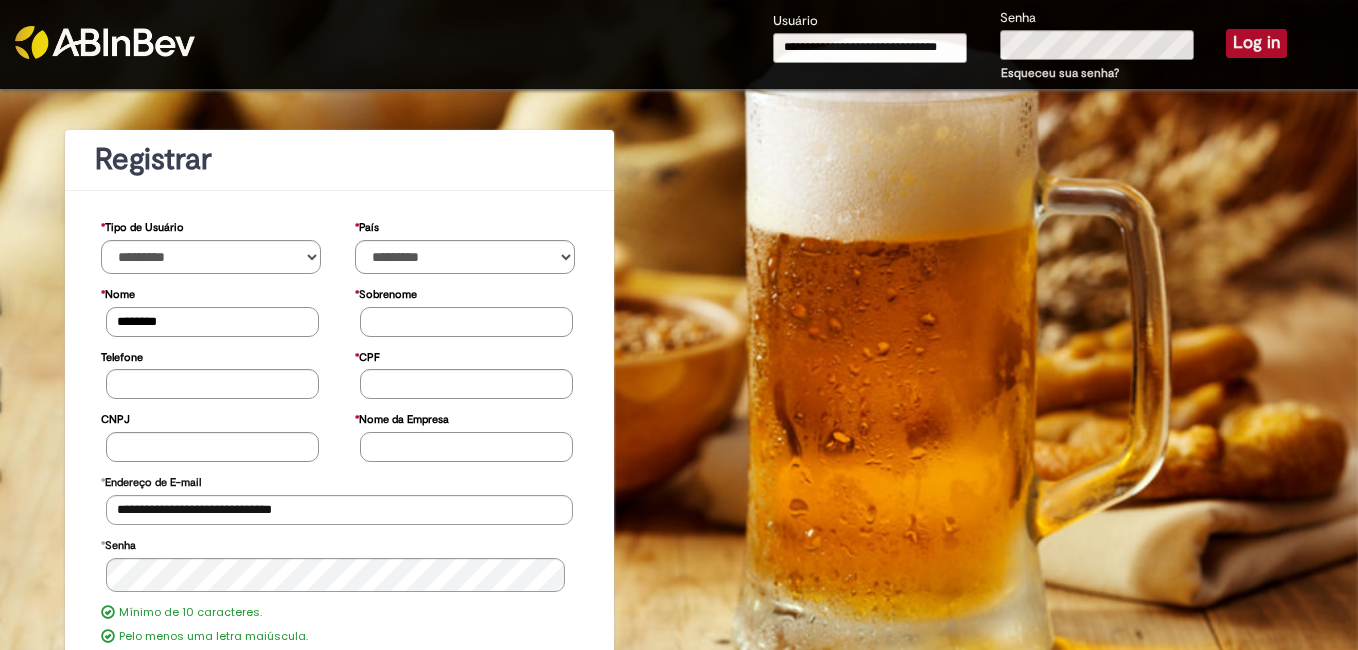 type on "********" 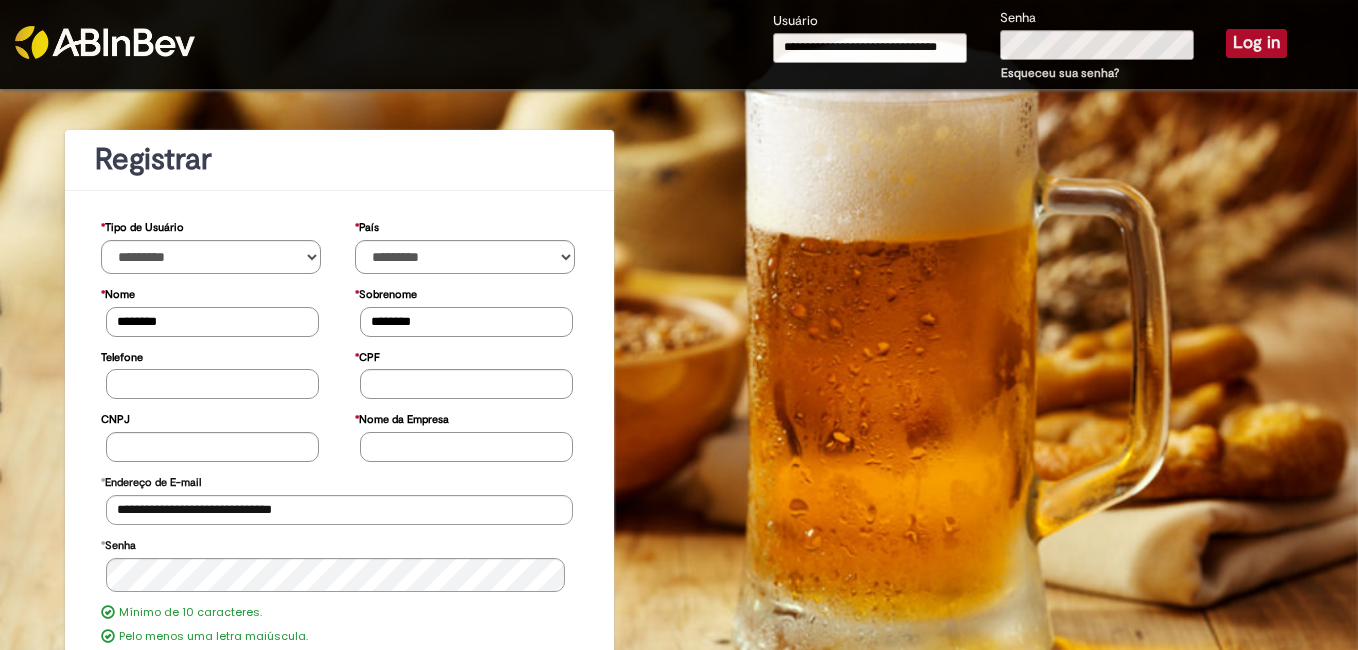 type on "**********" 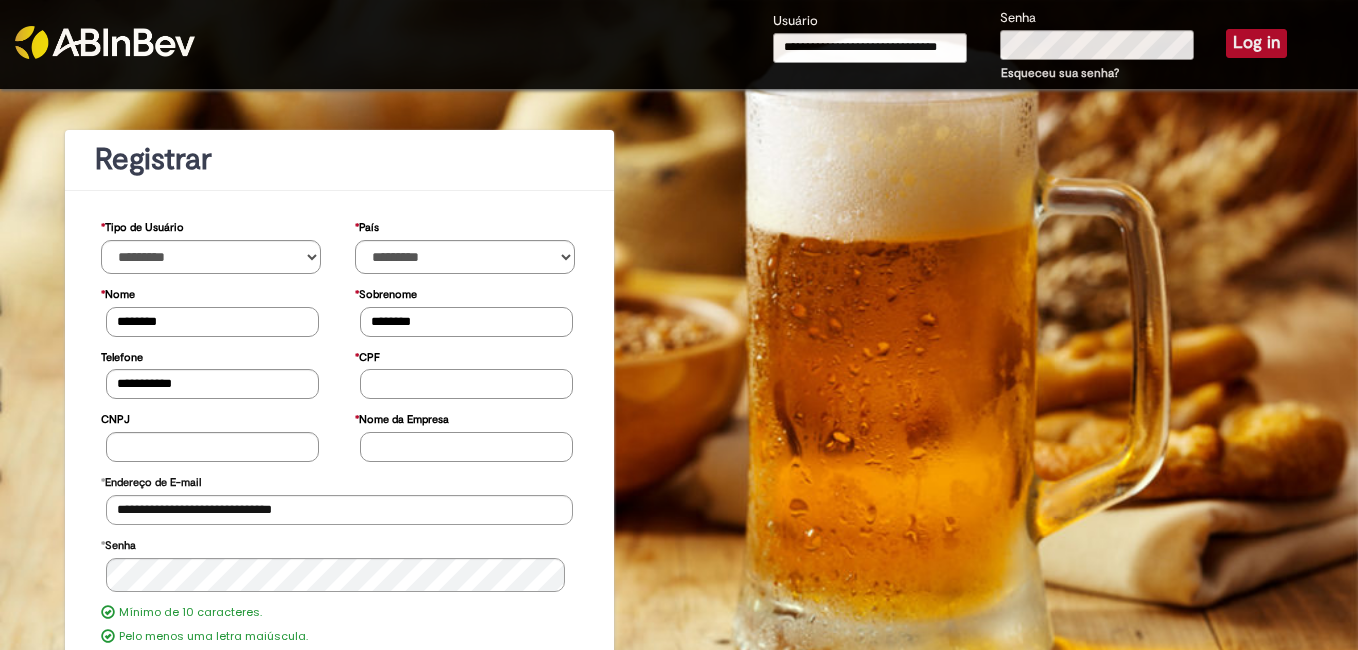 type on "**********" 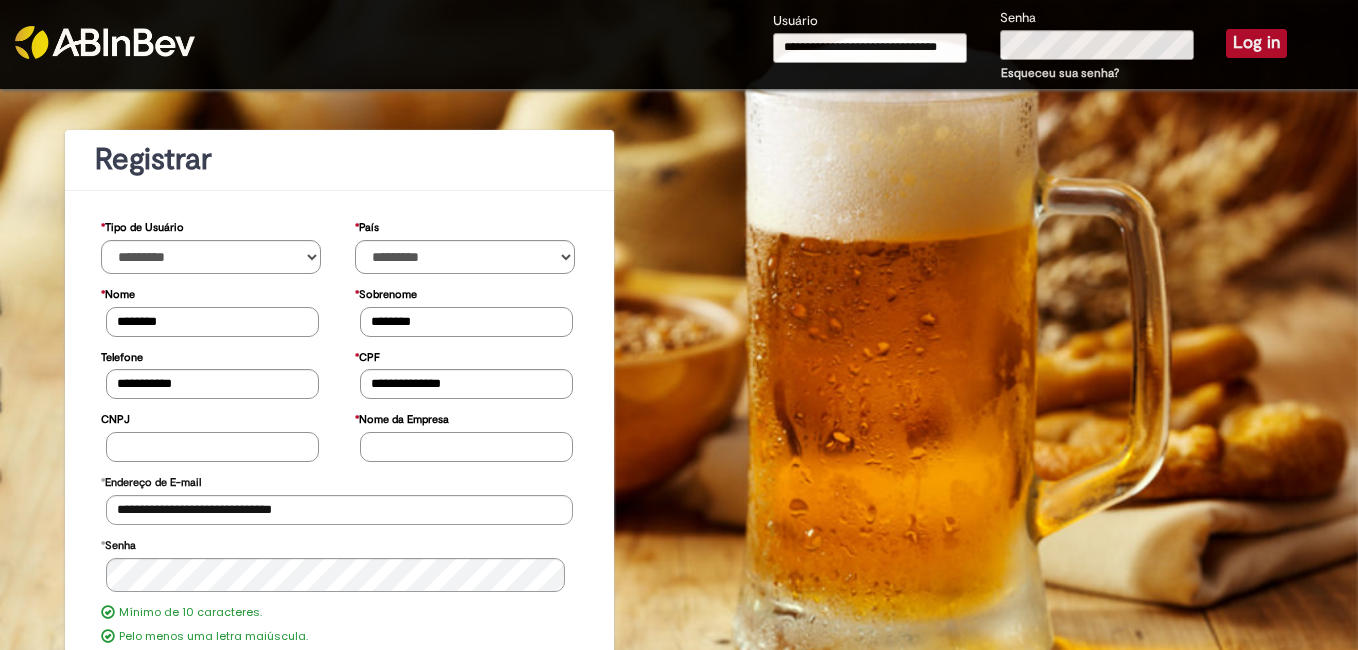 type on "**********" 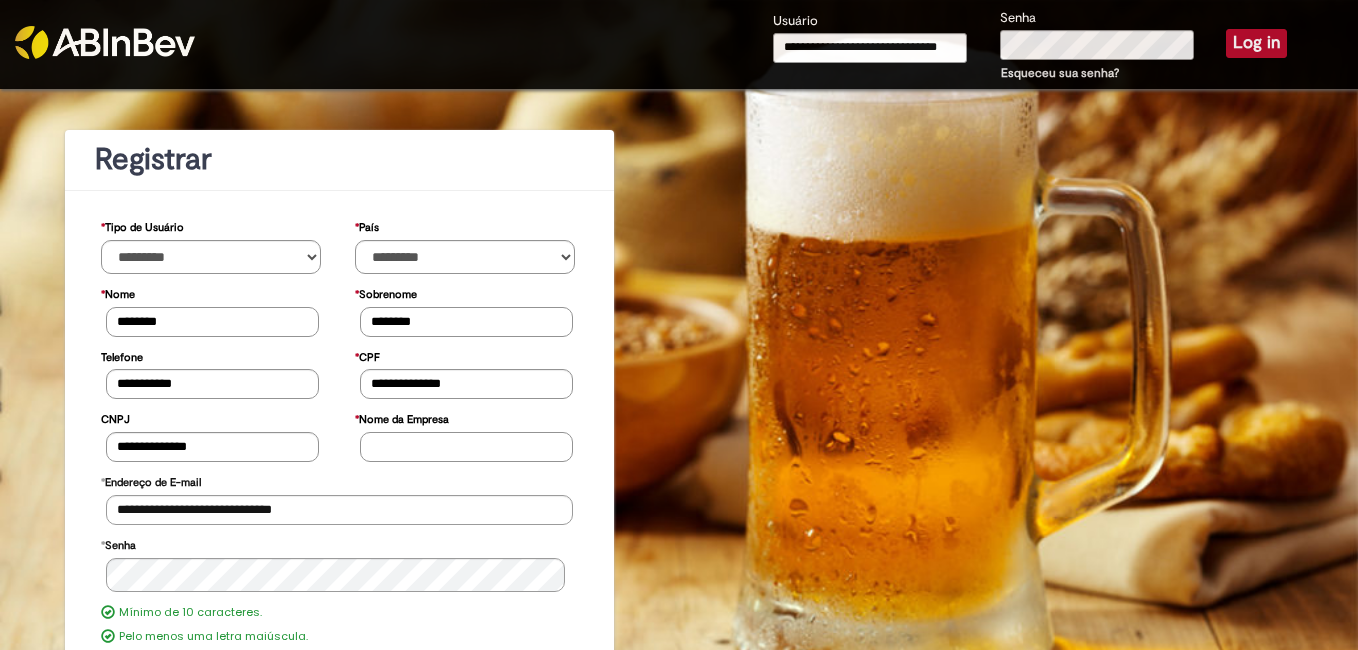 type on "**********" 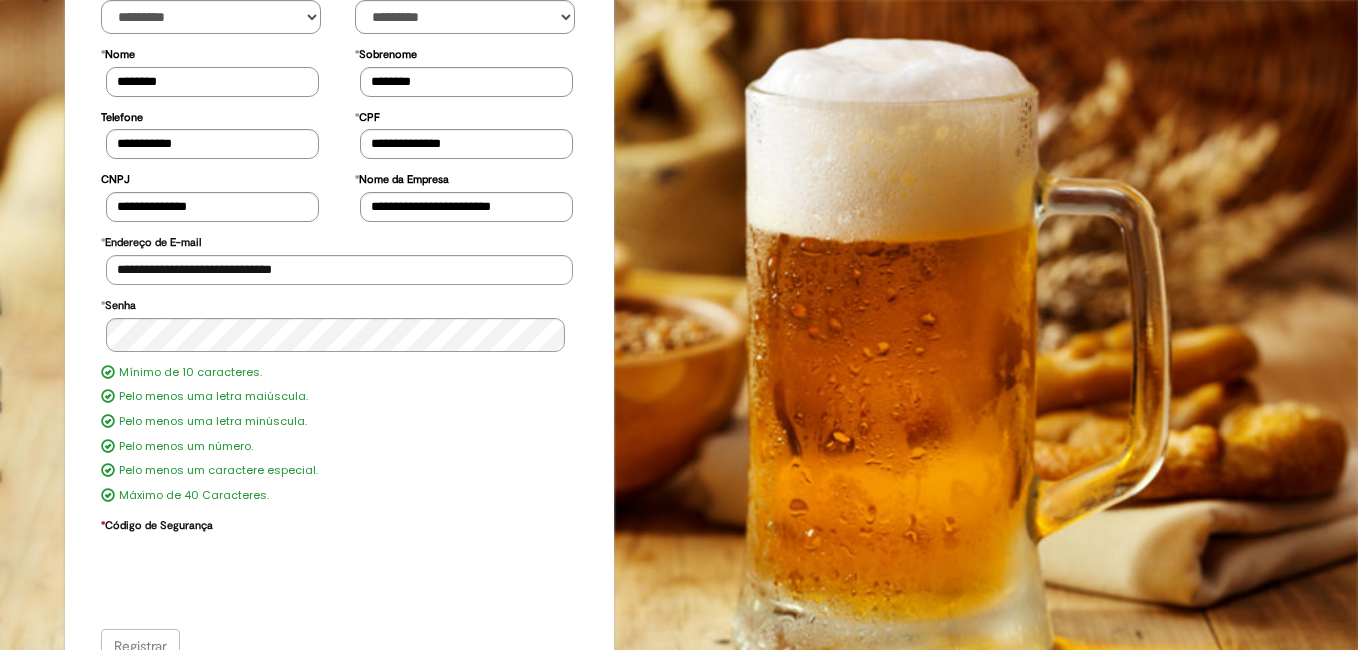 scroll, scrollTop: 273, scrollLeft: 0, axis: vertical 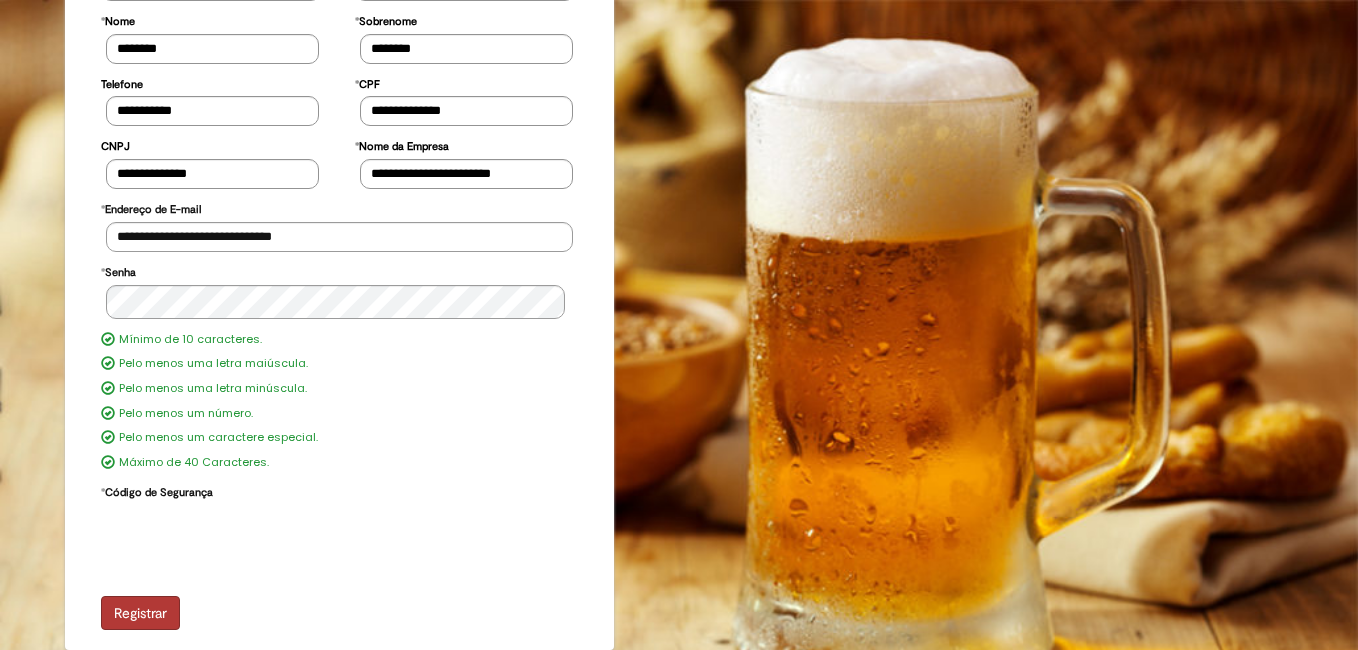 click on "Registrar" at bounding box center (140, 613) 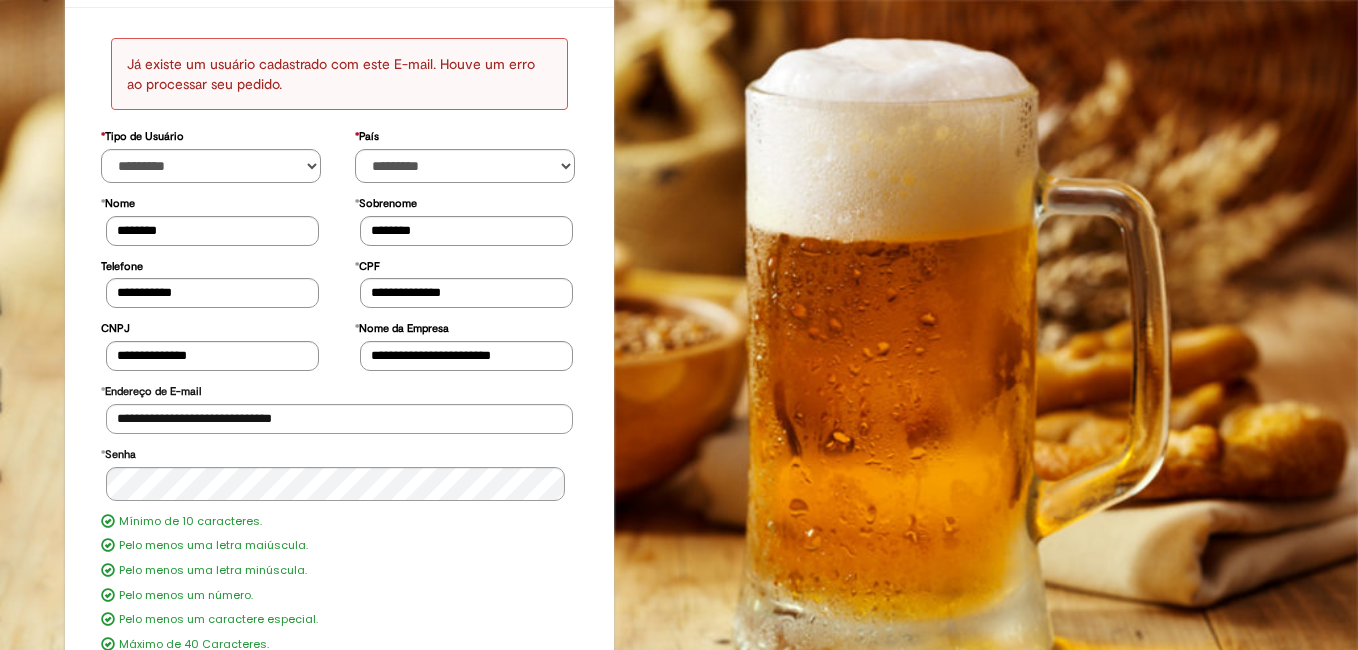scroll, scrollTop: 0, scrollLeft: 0, axis: both 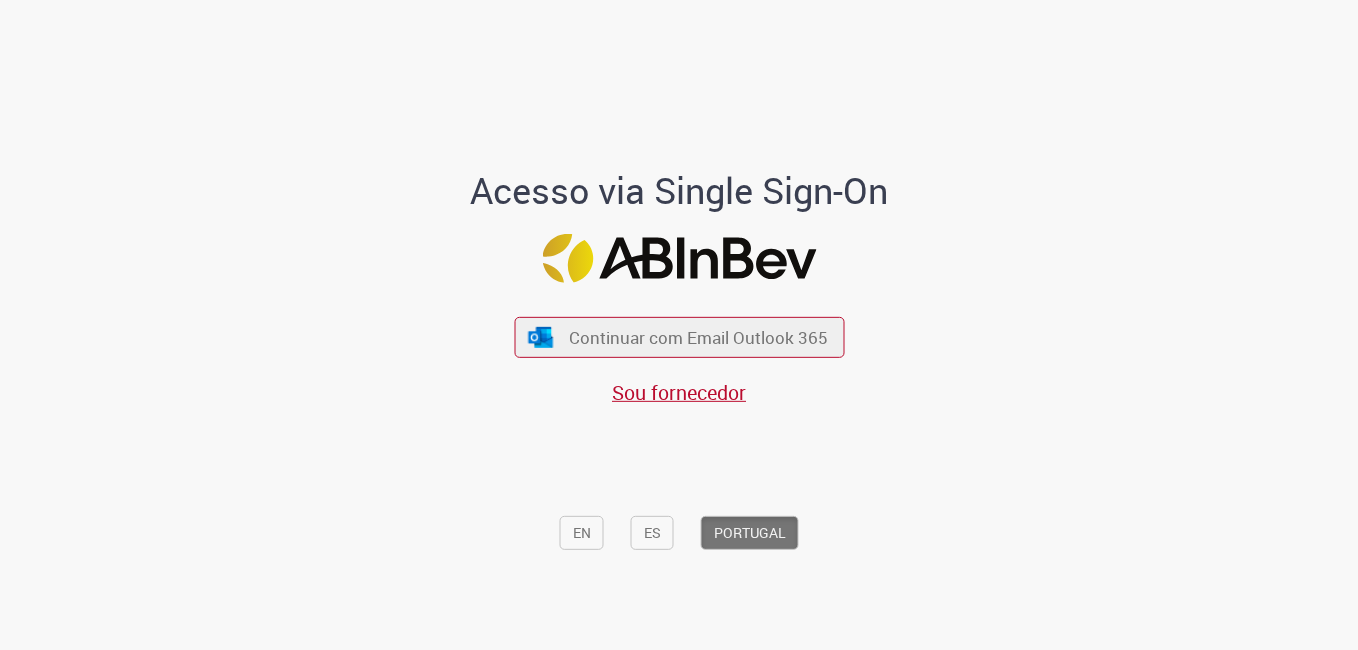drag, startPoint x: 1158, startPoint y: 337, endPoint x: 1035, endPoint y: 336, distance: 123.00407 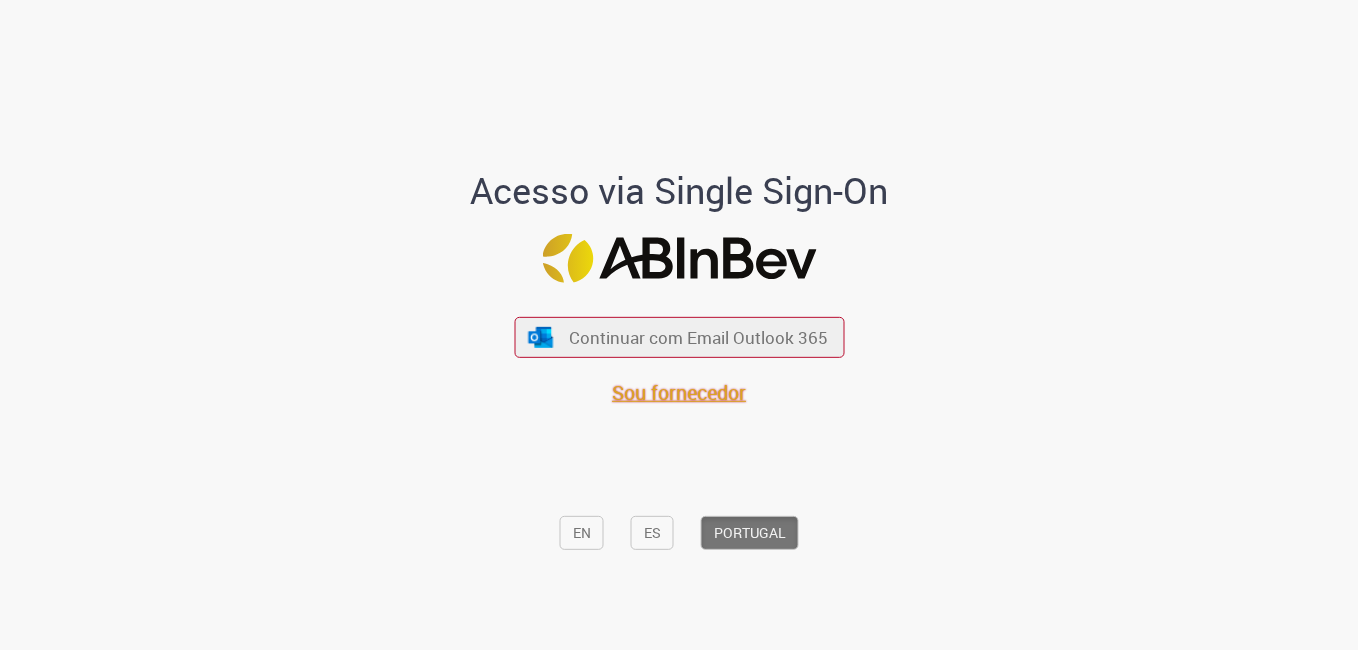 click on "Sou fornecedor" at bounding box center (679, 392) 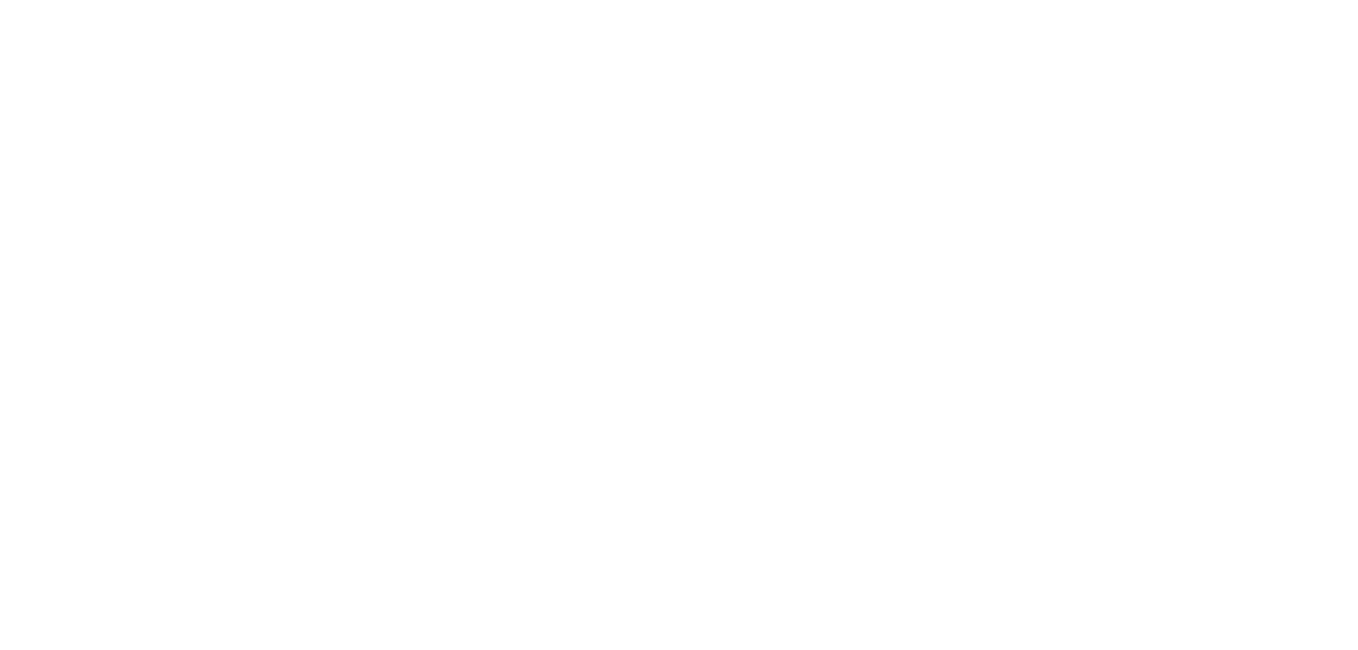 scroll, scrollTop: 0, scrollLeft: 0, axis: both 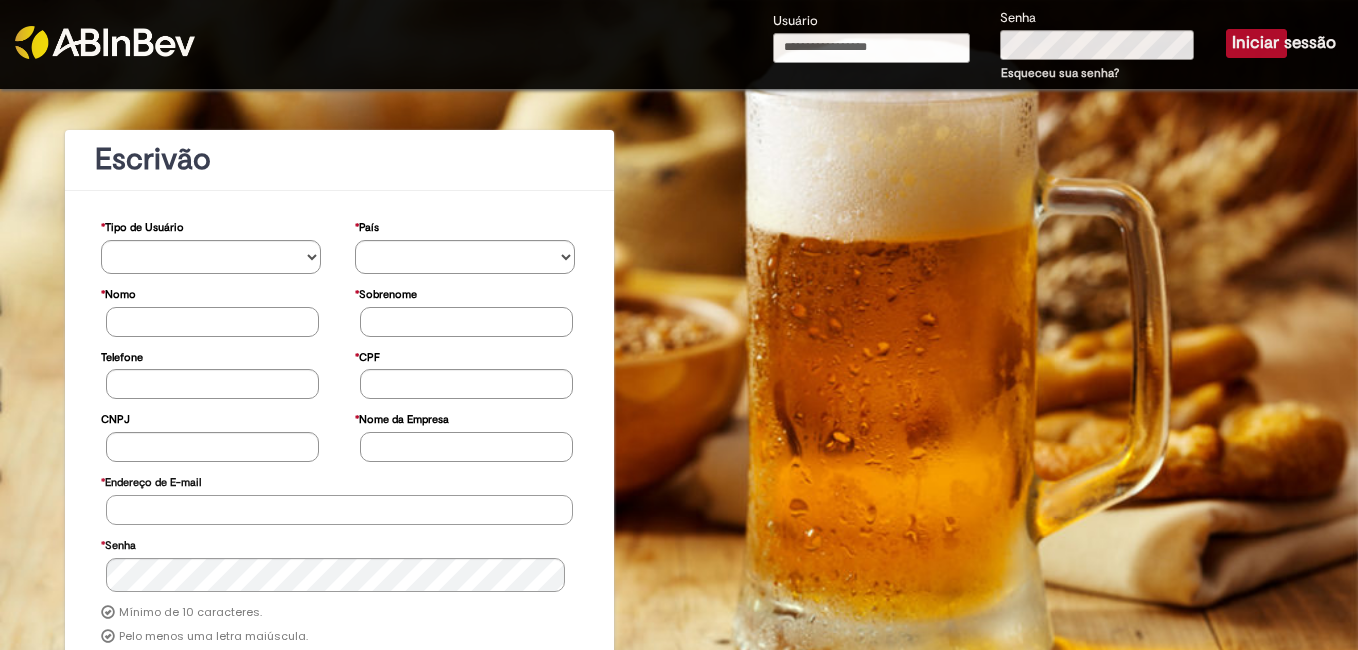 type on "**********" 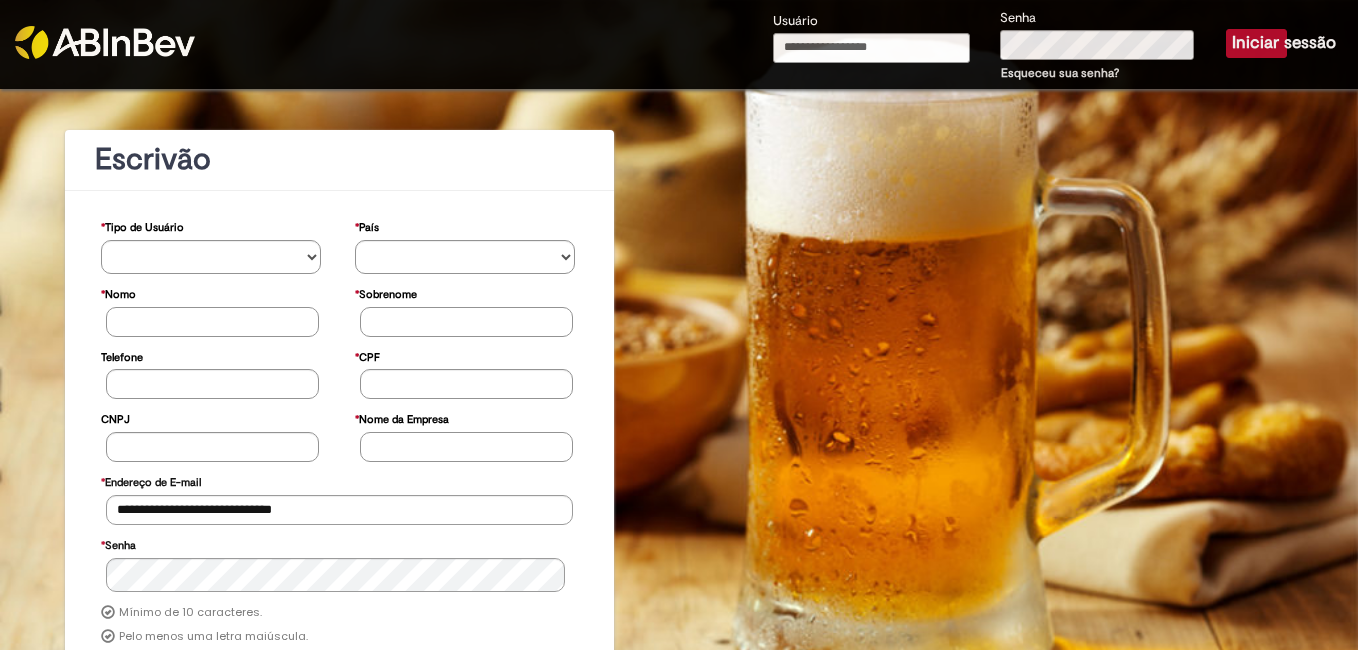 type on "**********" 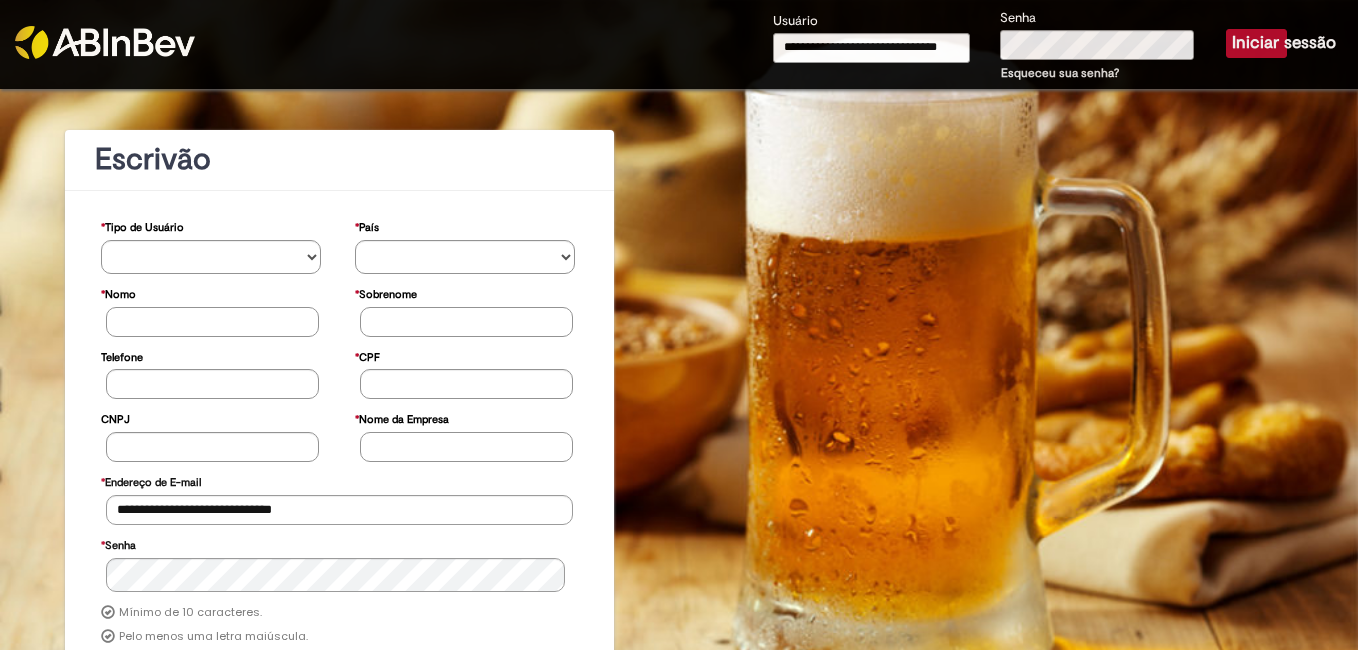 click on "Iniciar sessão" at bounding box center (1256, 43) 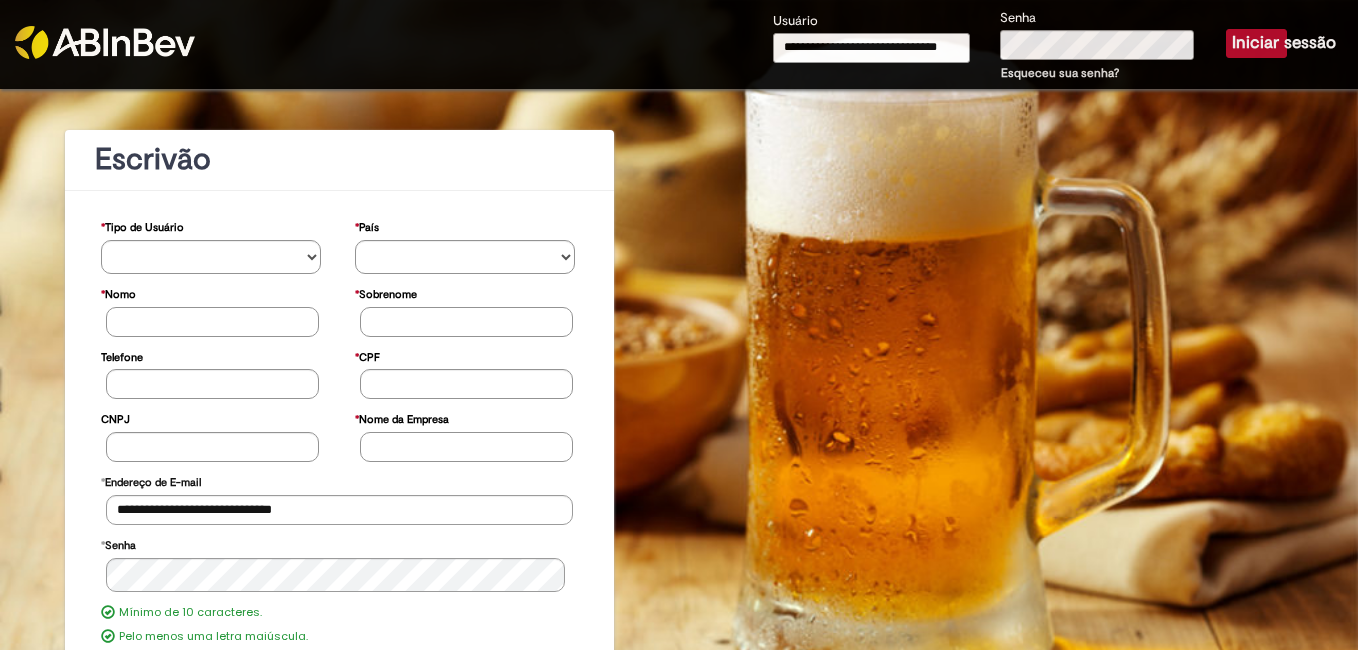 type 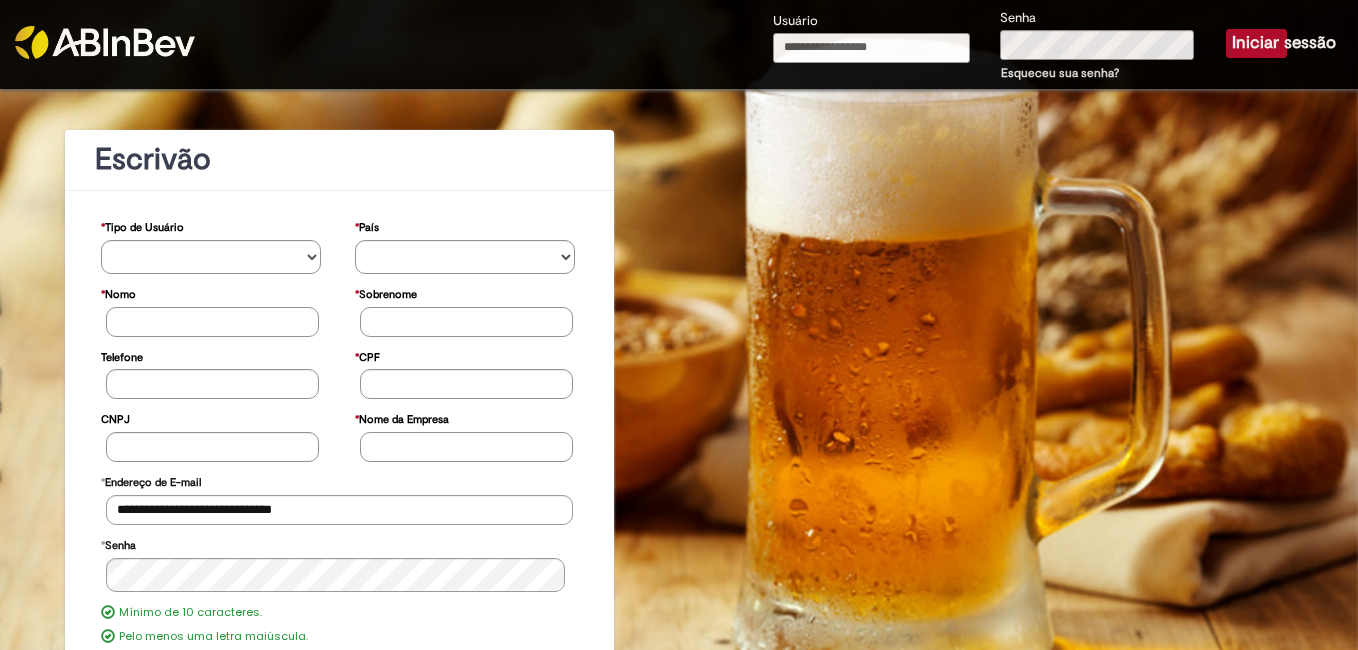 scroll, scrollTop: 0, scrollLeft: 0, axis: both 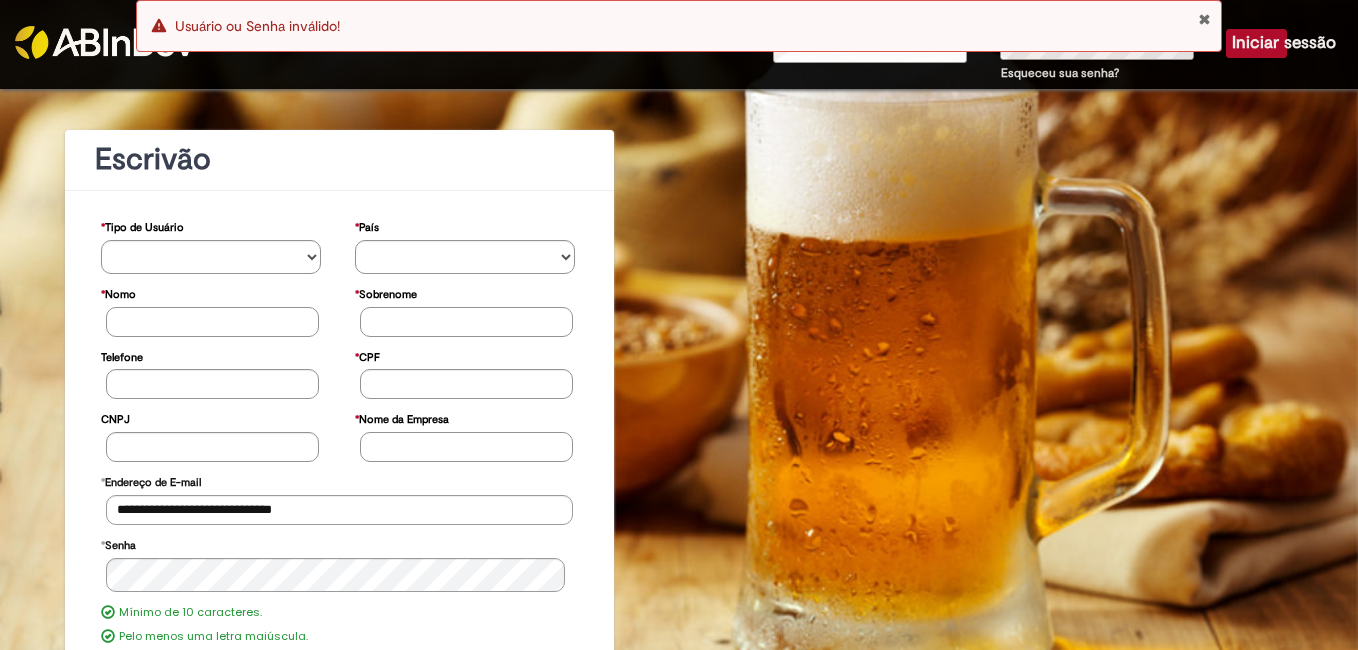 drag, startPoint x: 1209, startPoint y: 19, endPoint x: 1122, endPoint y: 53, distance: 93.40771 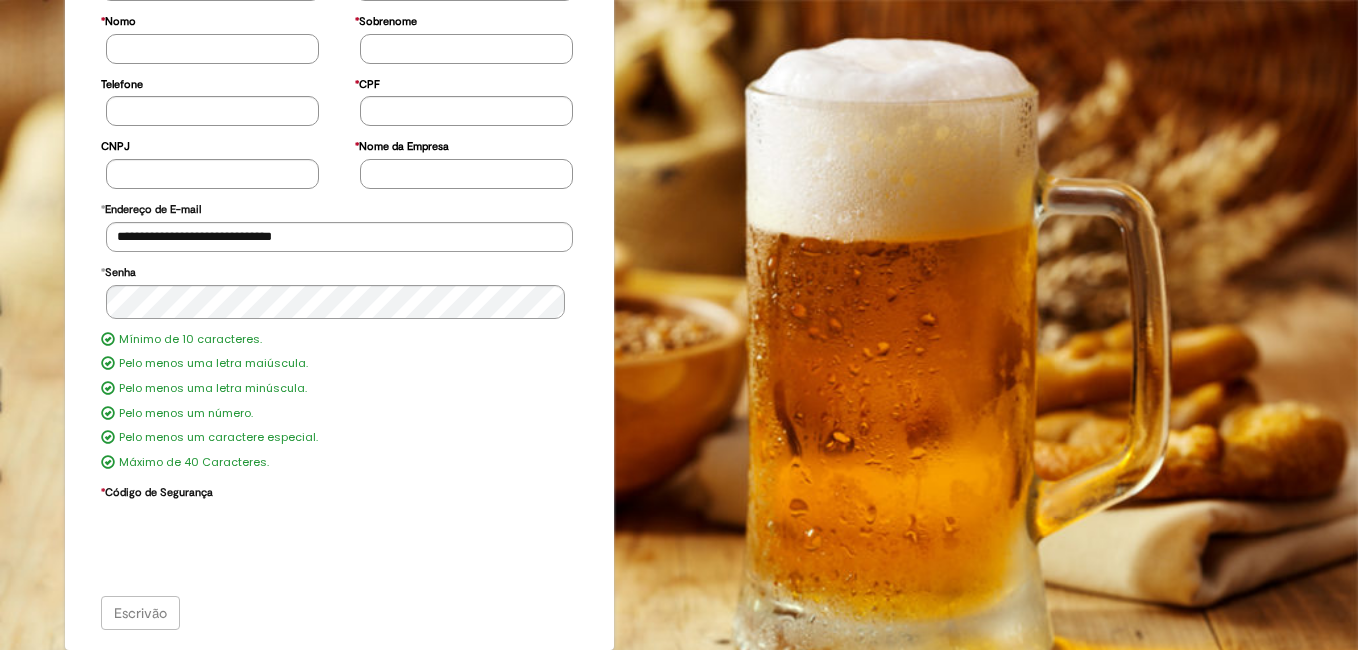 scroll, scrollTop: 0, scrollLeft: 0, axis: both 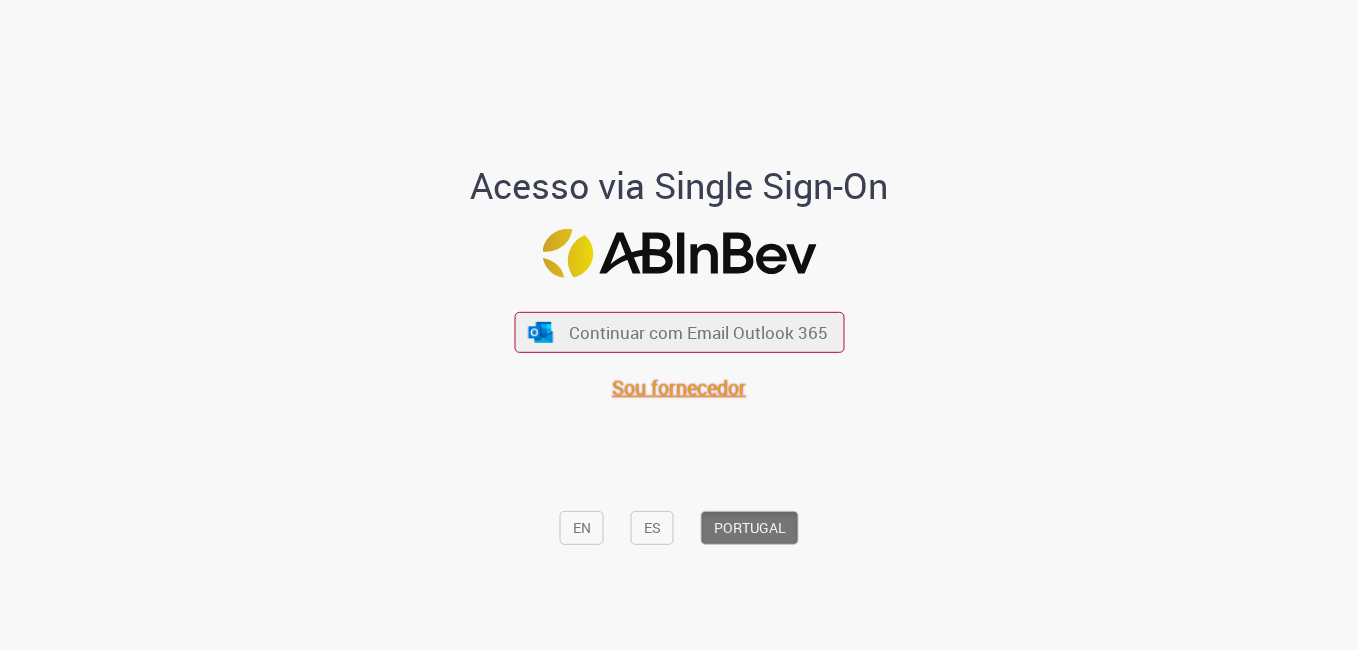 click on "Sou fornecedor" at bounding box center (679, 387) 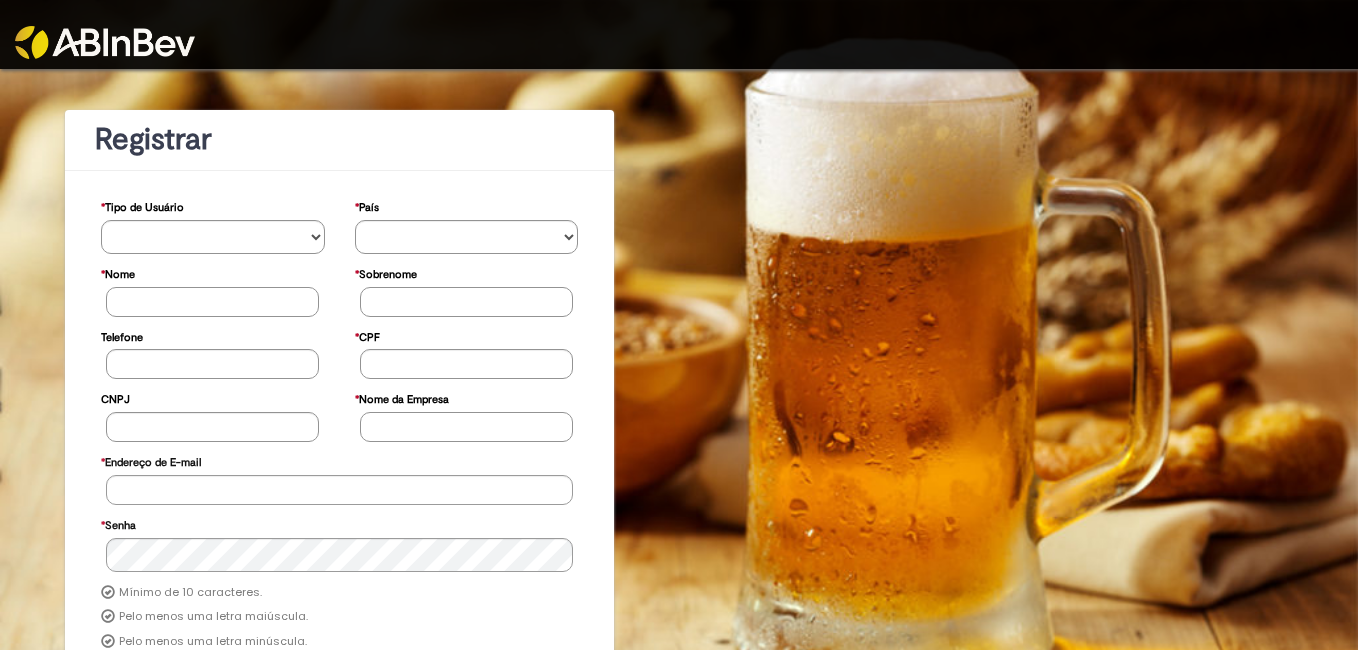 scroll, scrollTop: 0, scrollLeft: 0, axis: both 